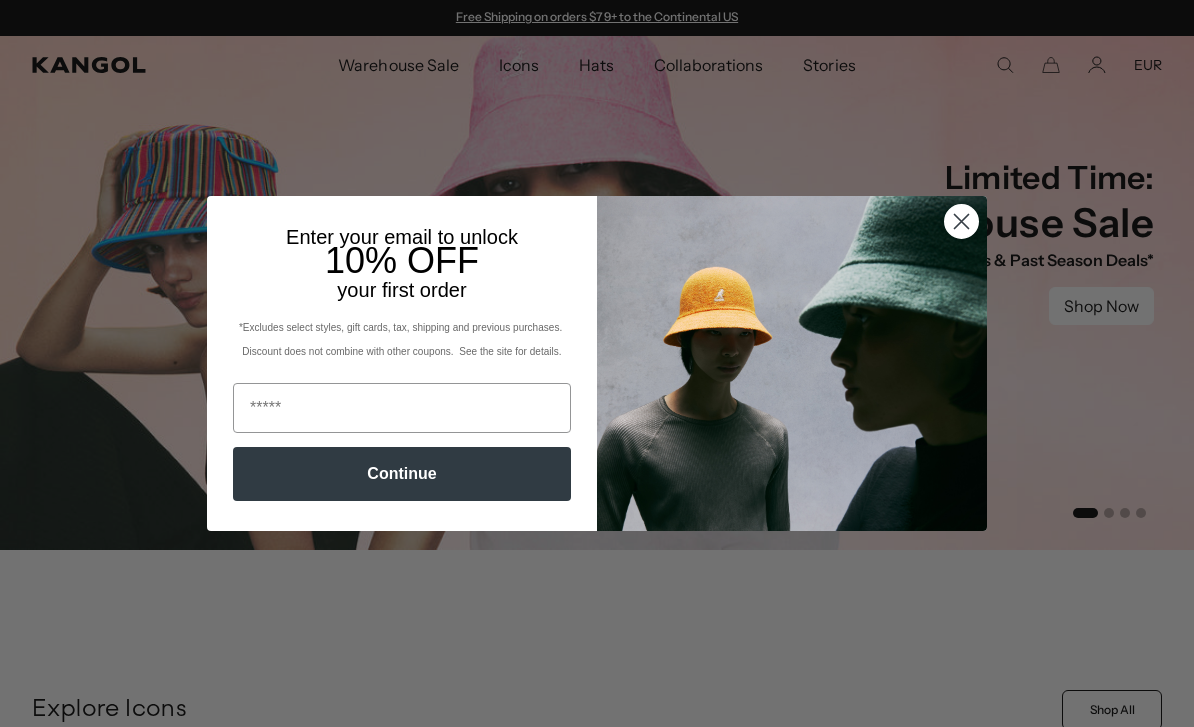 scroll, scrollTop: 0, scrollLeft: 0, axis: both 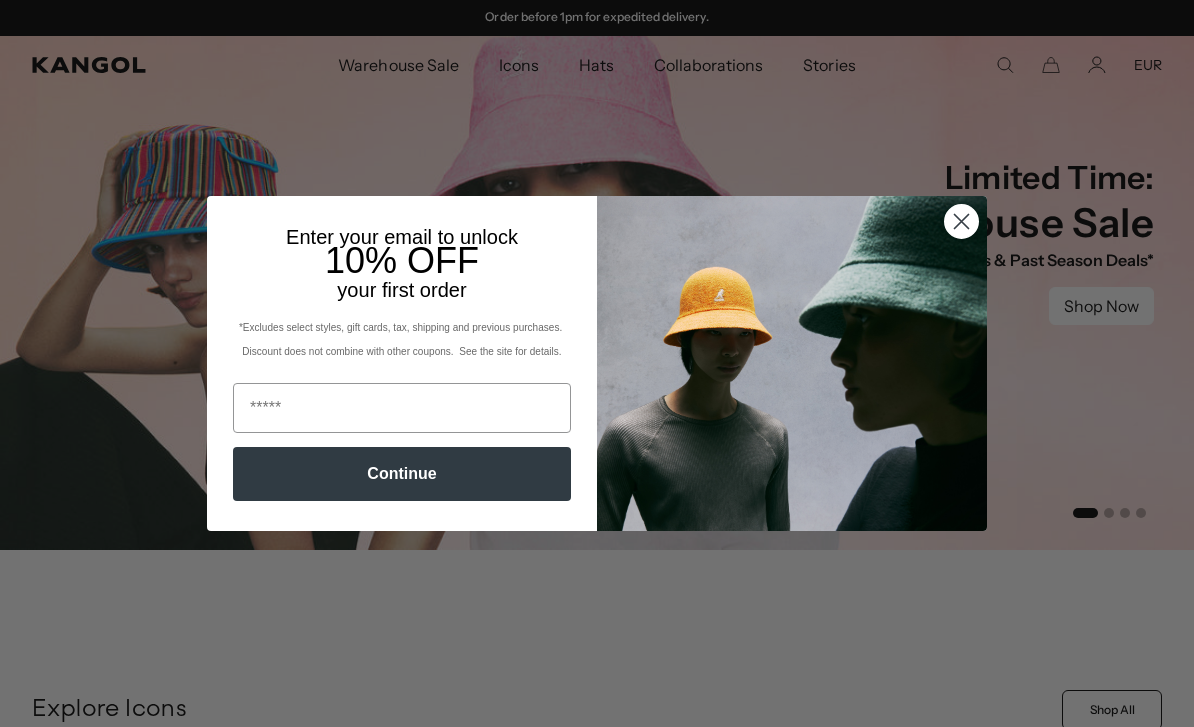 click 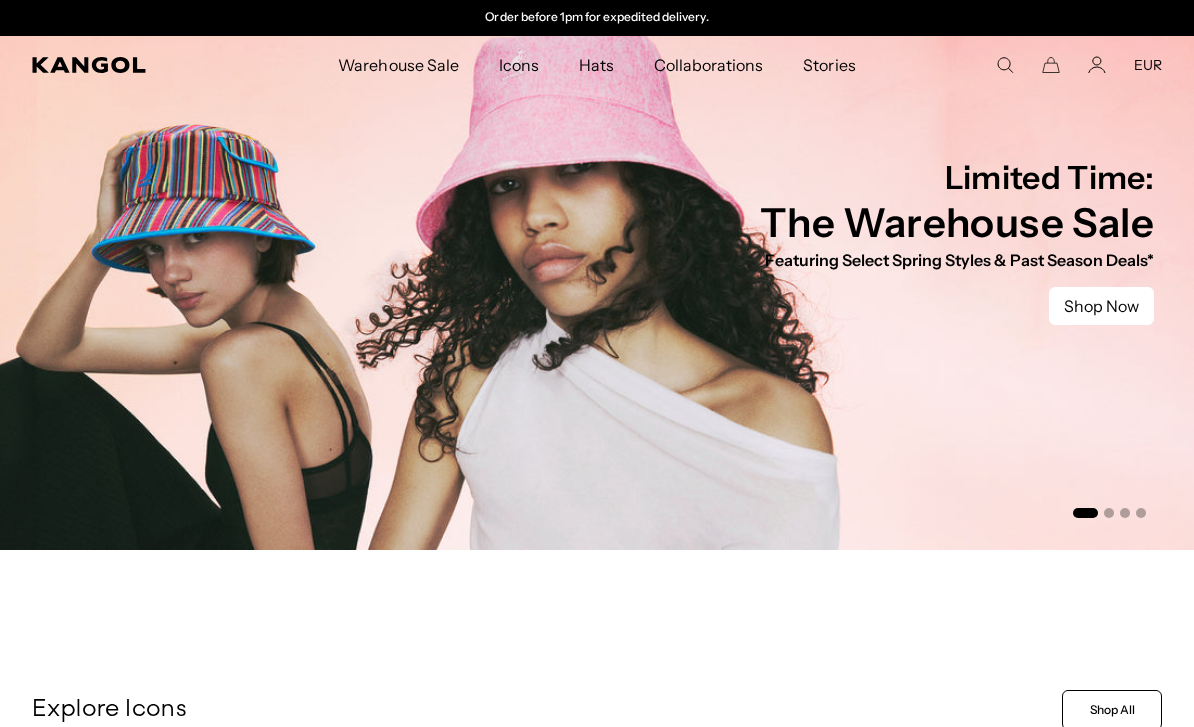 scroll, scrollTop: 0, scrollLeft: 0, axis: both 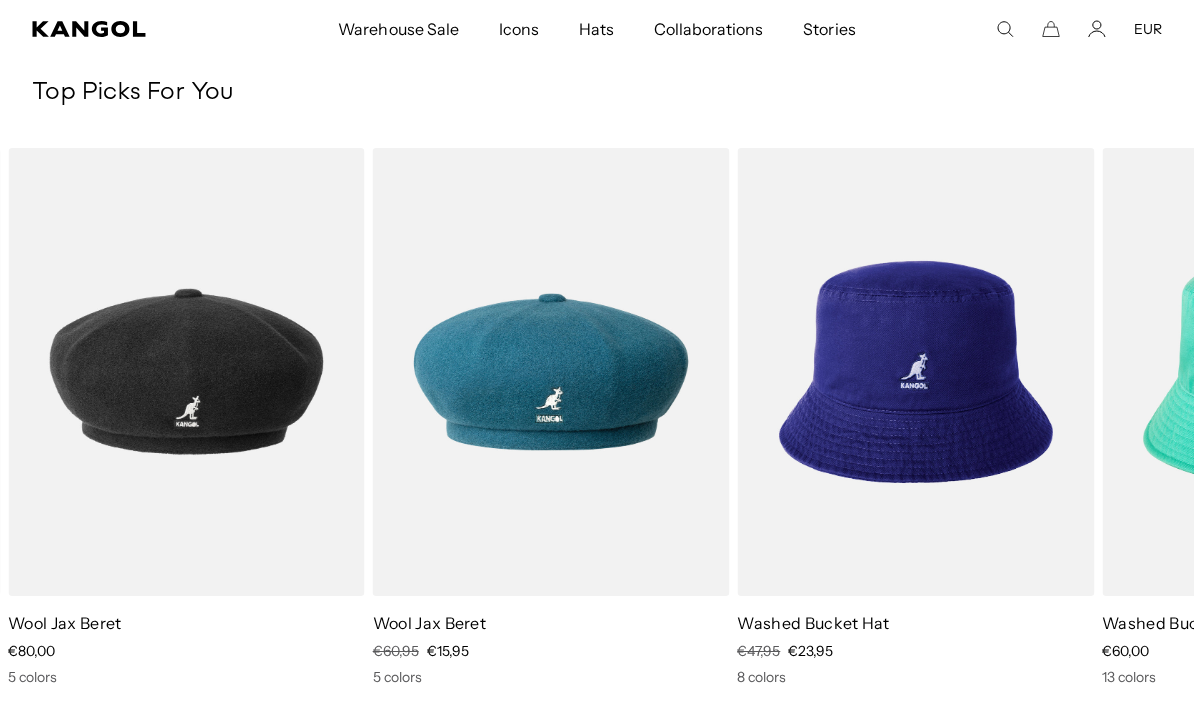 click at bounding box center [0, 0] 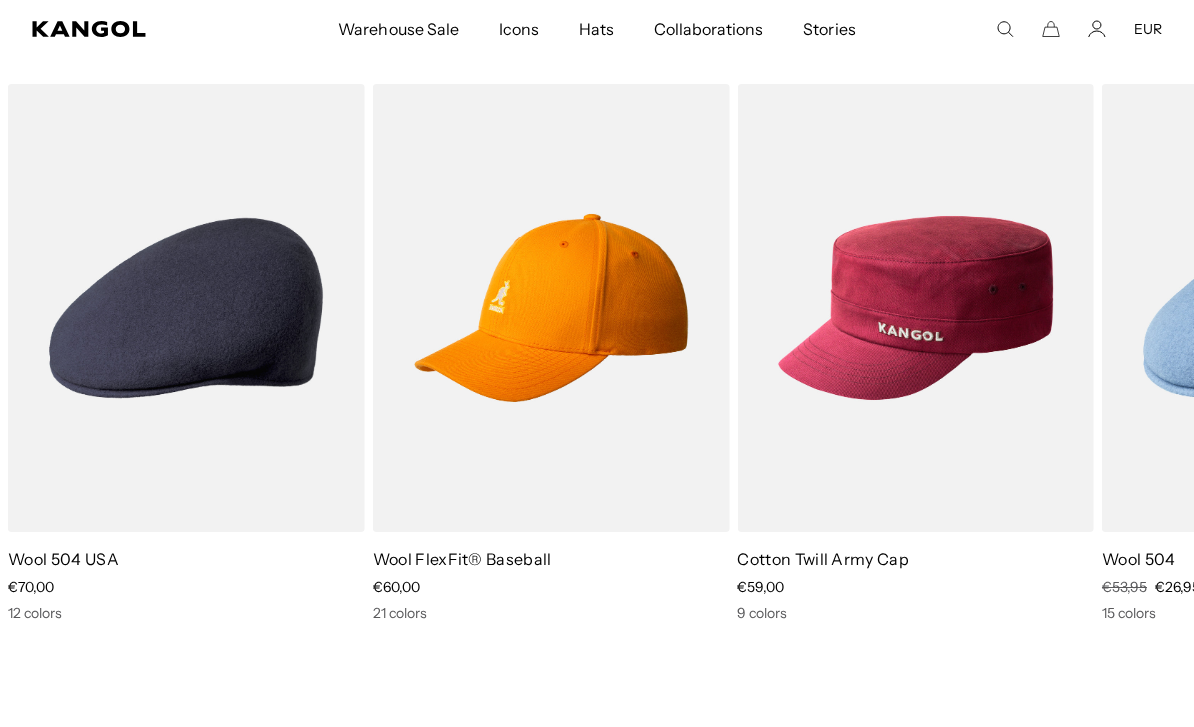 scroll, scrollTop: 0, scrollLeft: 412, axis: horizontal 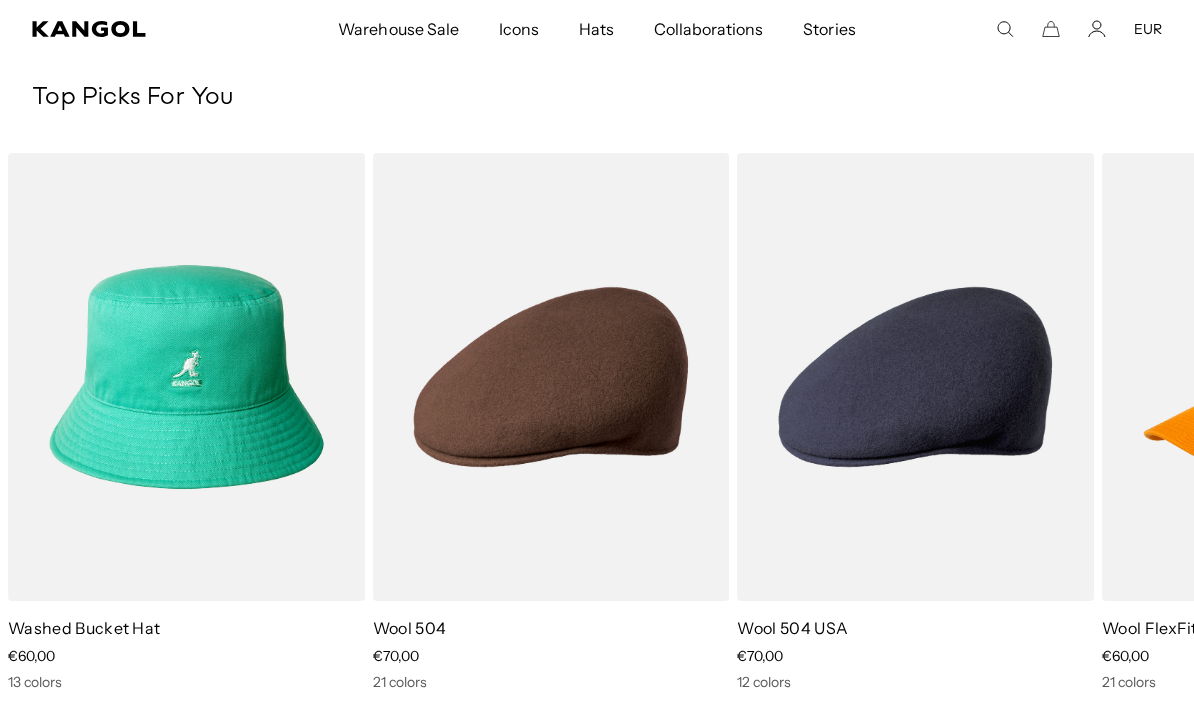 click at bounding box center (0, 0) 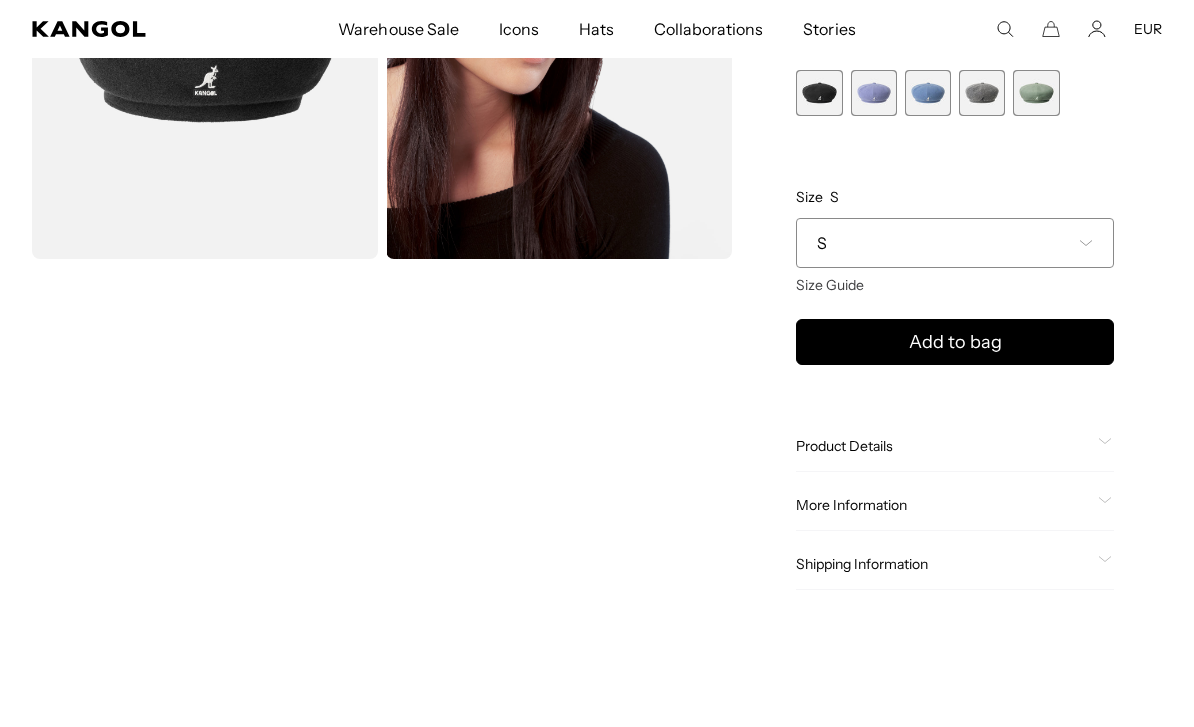 scroll, scrollTop: 336, scrollLeft: 0, axis: vertical 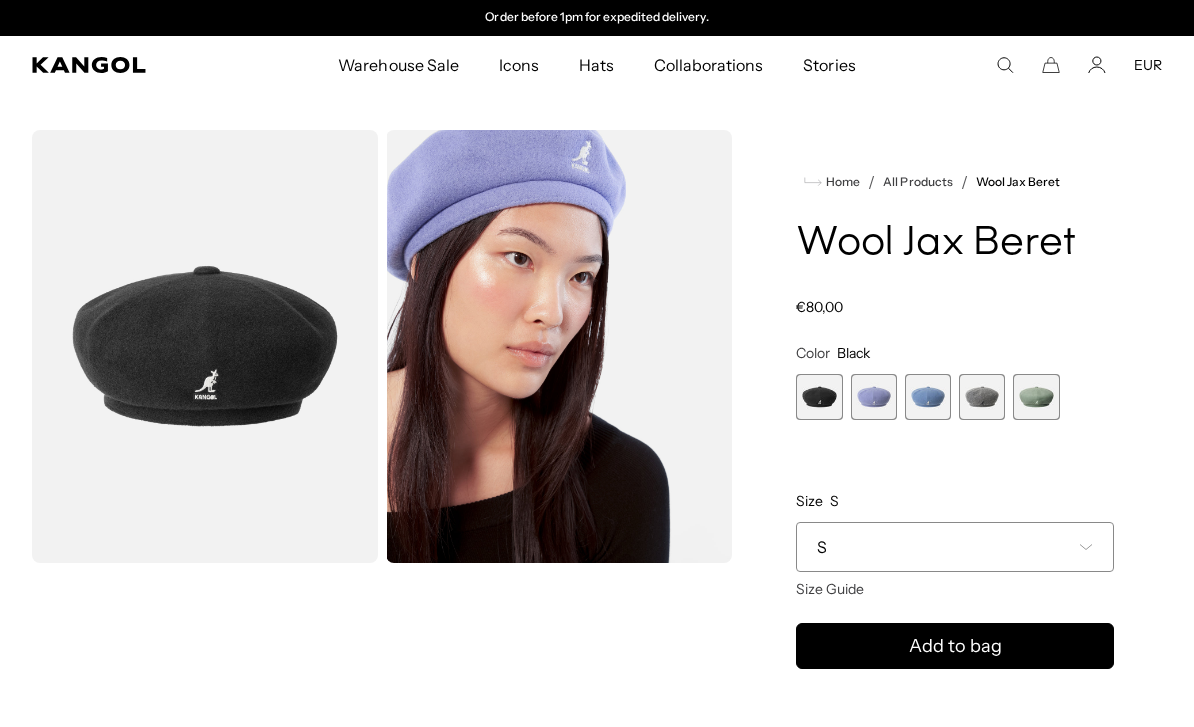 click on "Add to bag" at bounding box center (955, 646) 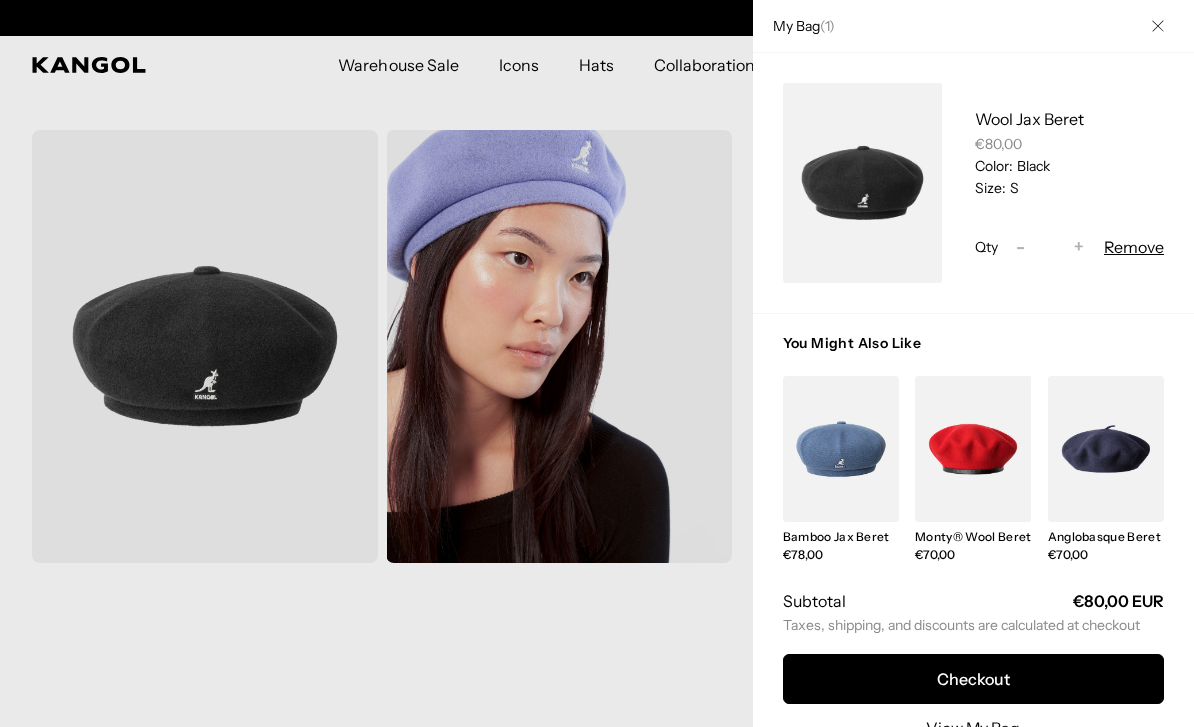 scroll, scrollTop: 0, scrollLeft: 0, axis: both 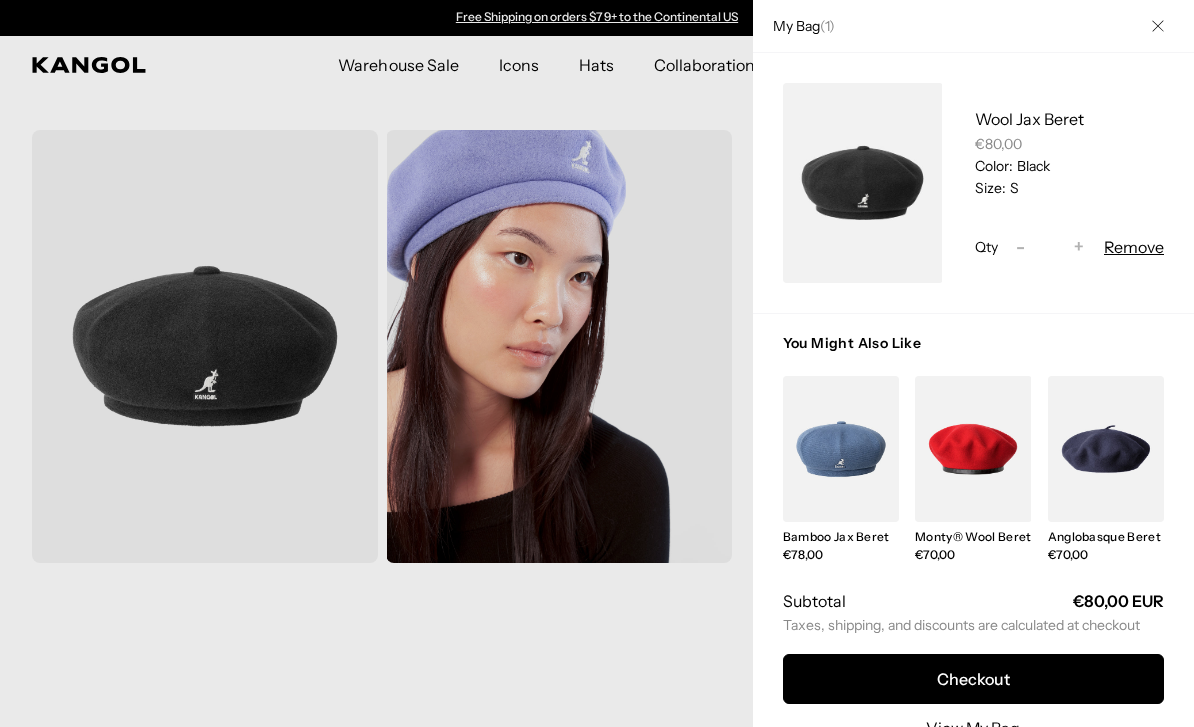 click on "Remove" at bounding box center (1134, 247) 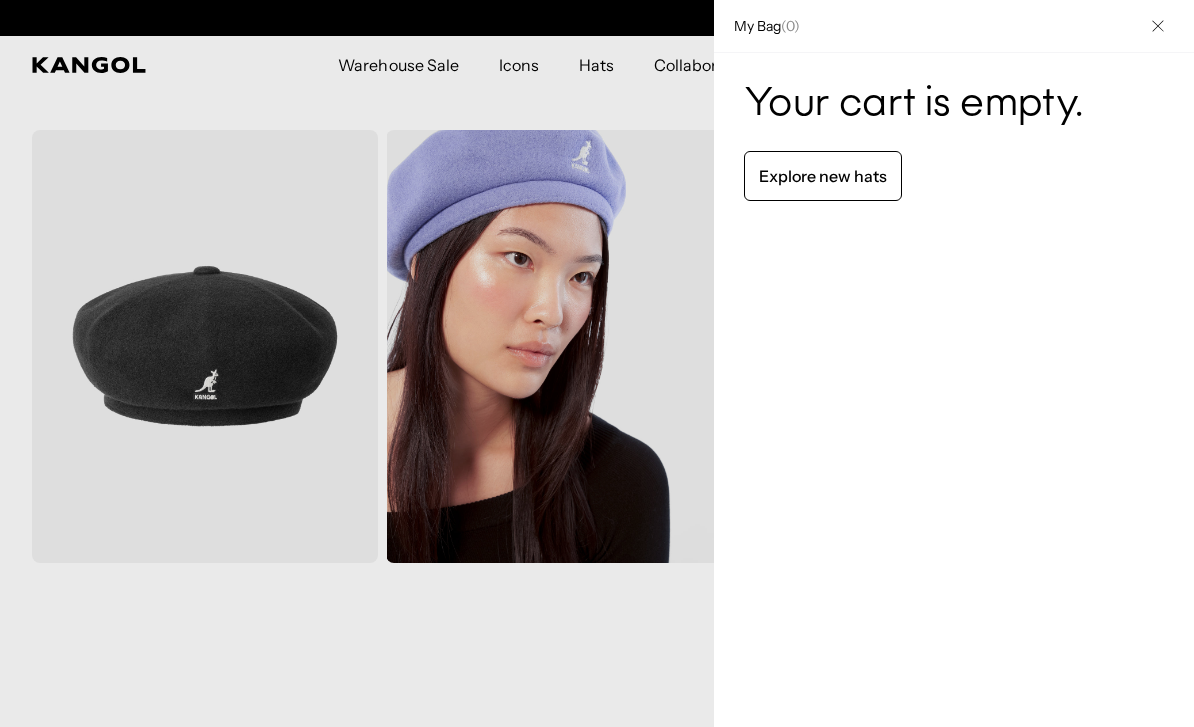 scroll, scrollTop: 0, scrollLeft: 412, axis: horizontal 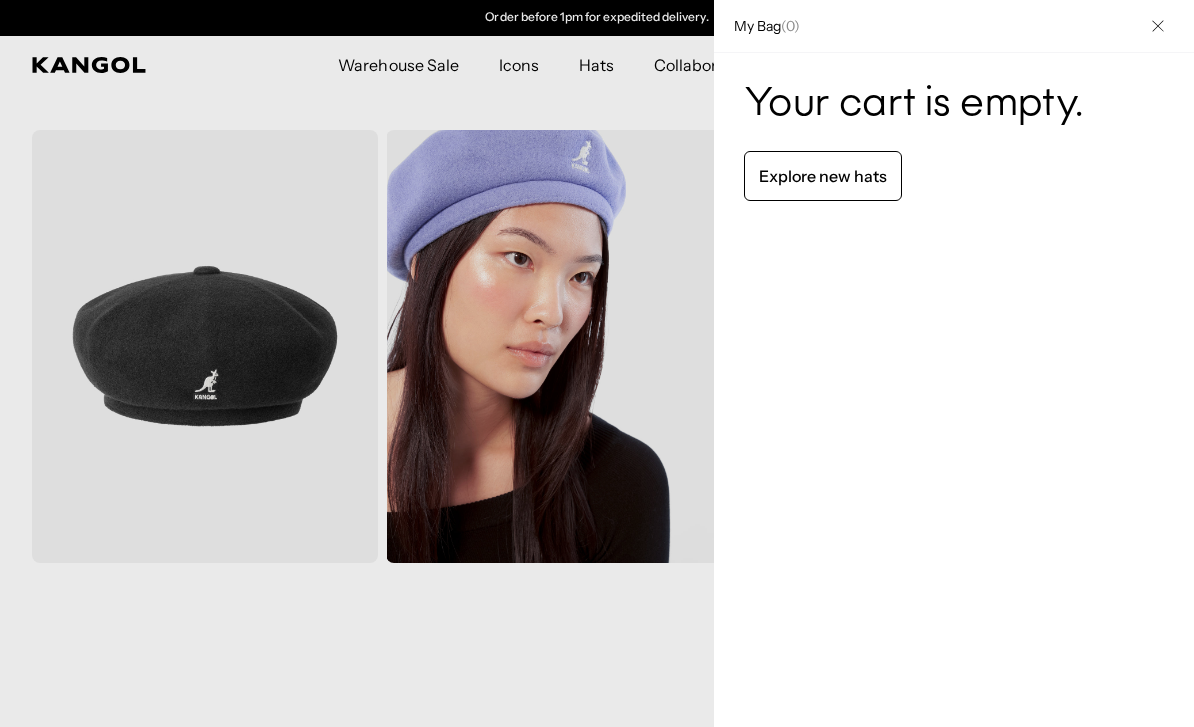click at bounding box center (1158, 26) 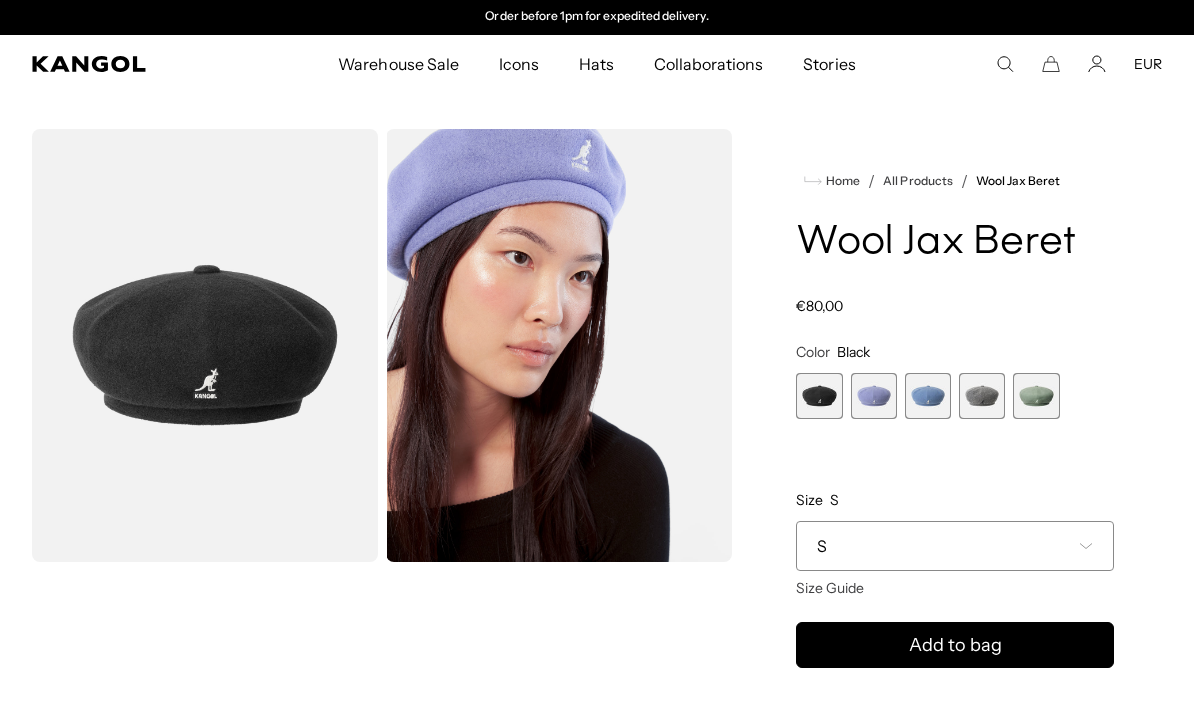 scroll, scrollTop: 0, scrollLeft: 0, axis: both 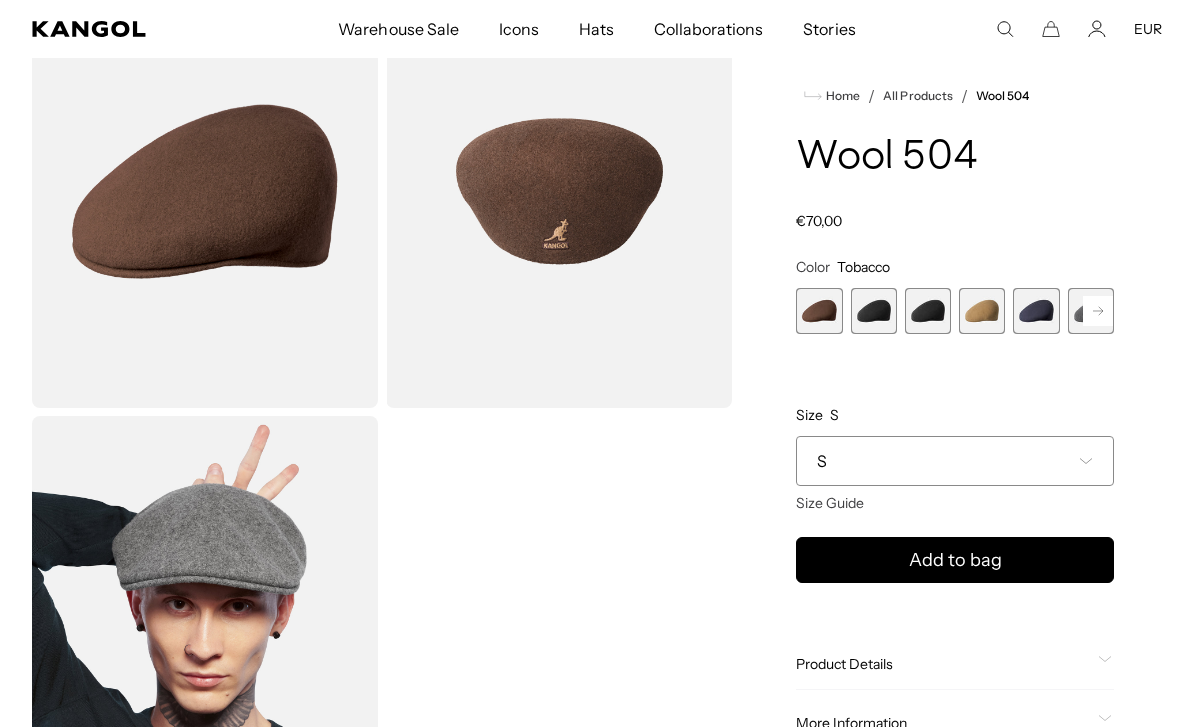 click on "S" at bounding box center (955, 461) 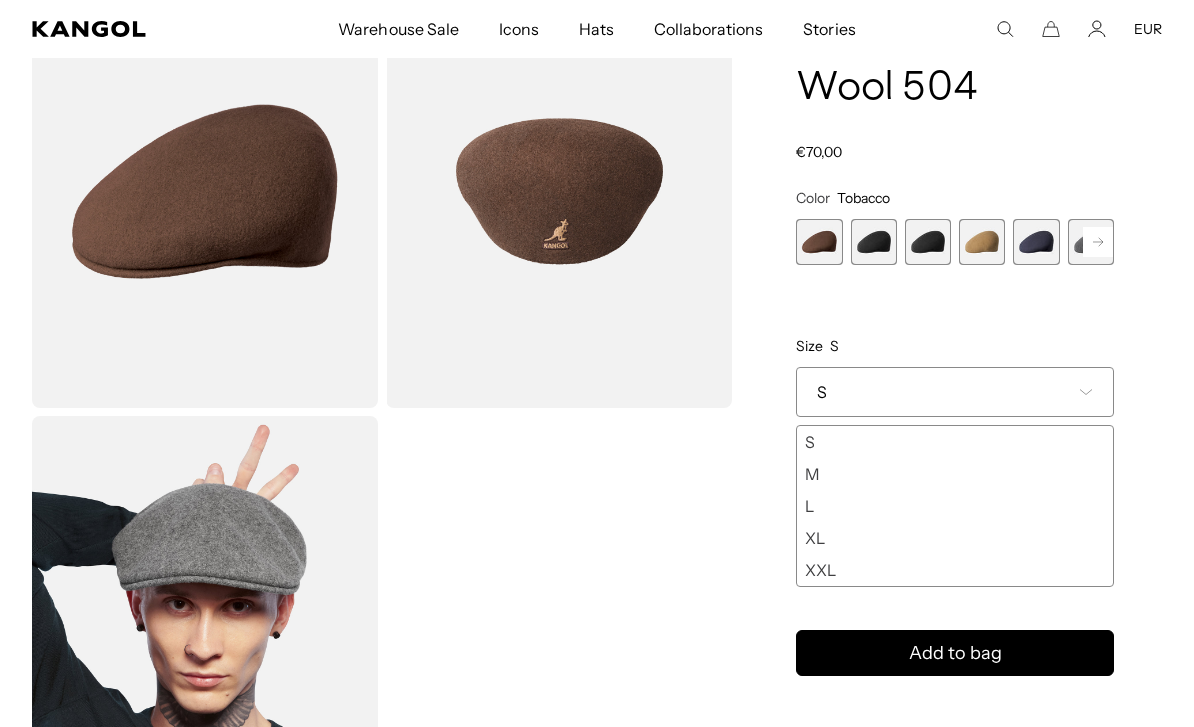 click on "L" at bounding box center (955, 506) 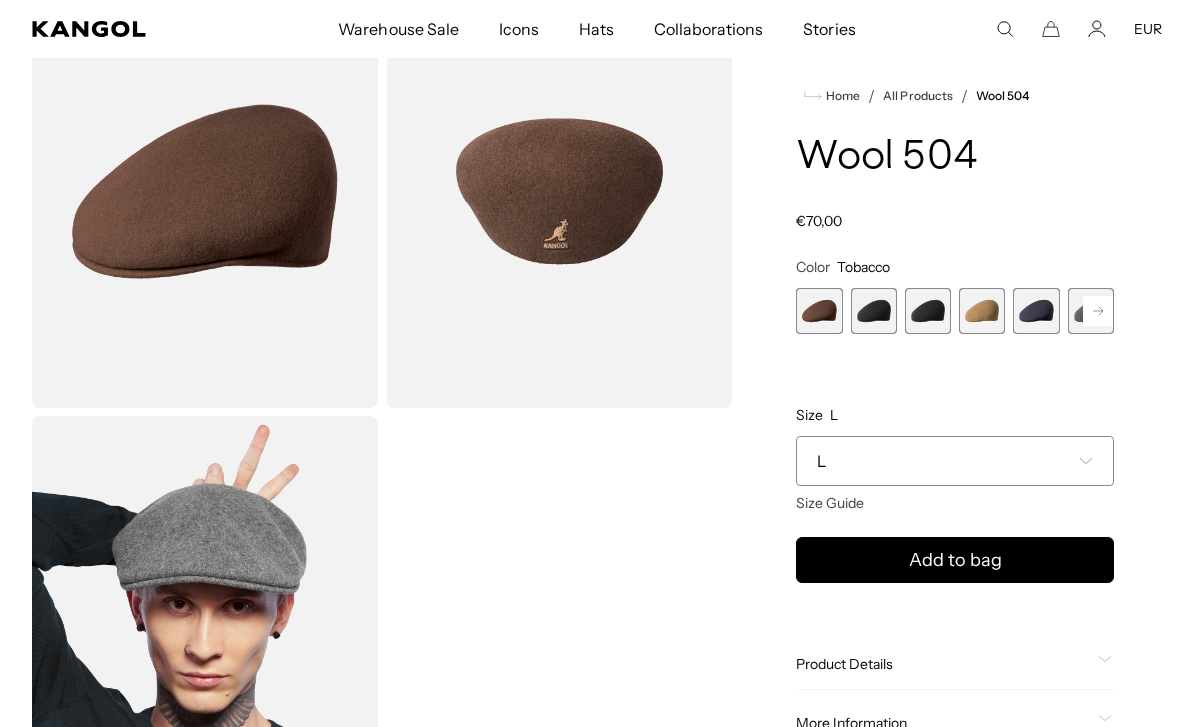 scroll, scrollTop: 0, scrollLeft: 412, axis: horizontal 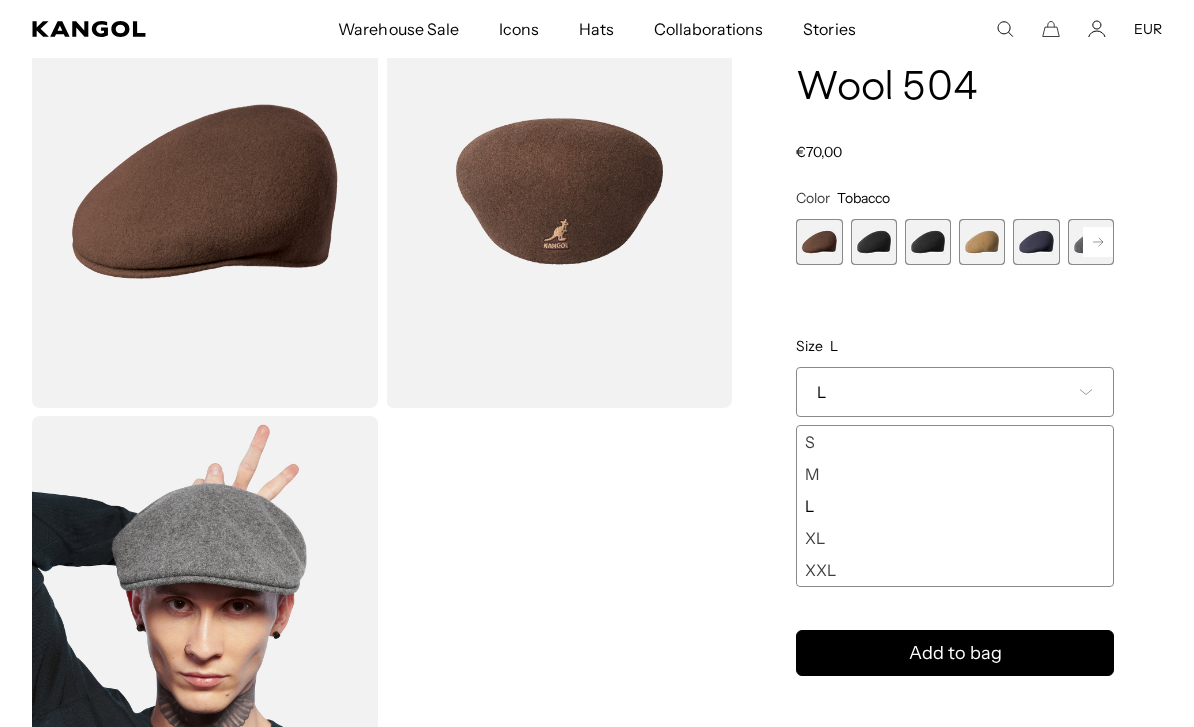 click on "M" at bounding box center [955, 474] 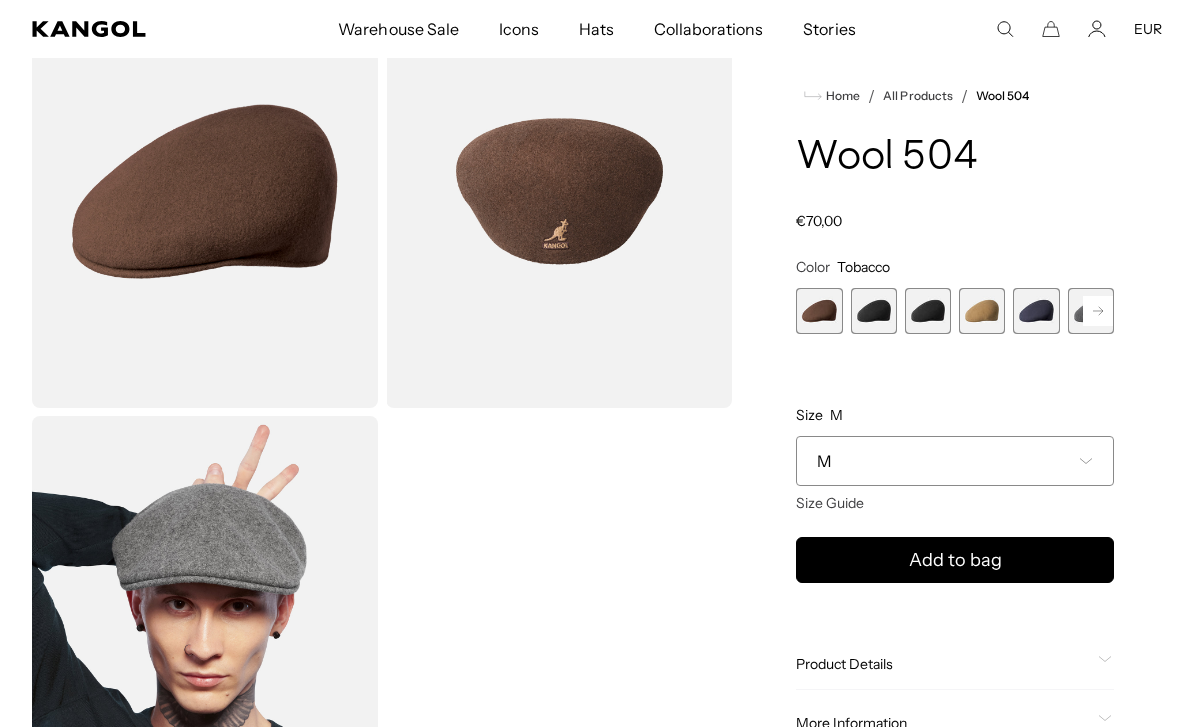 scroll, scrollTop: 0, scrollLeft: 0, axis: both 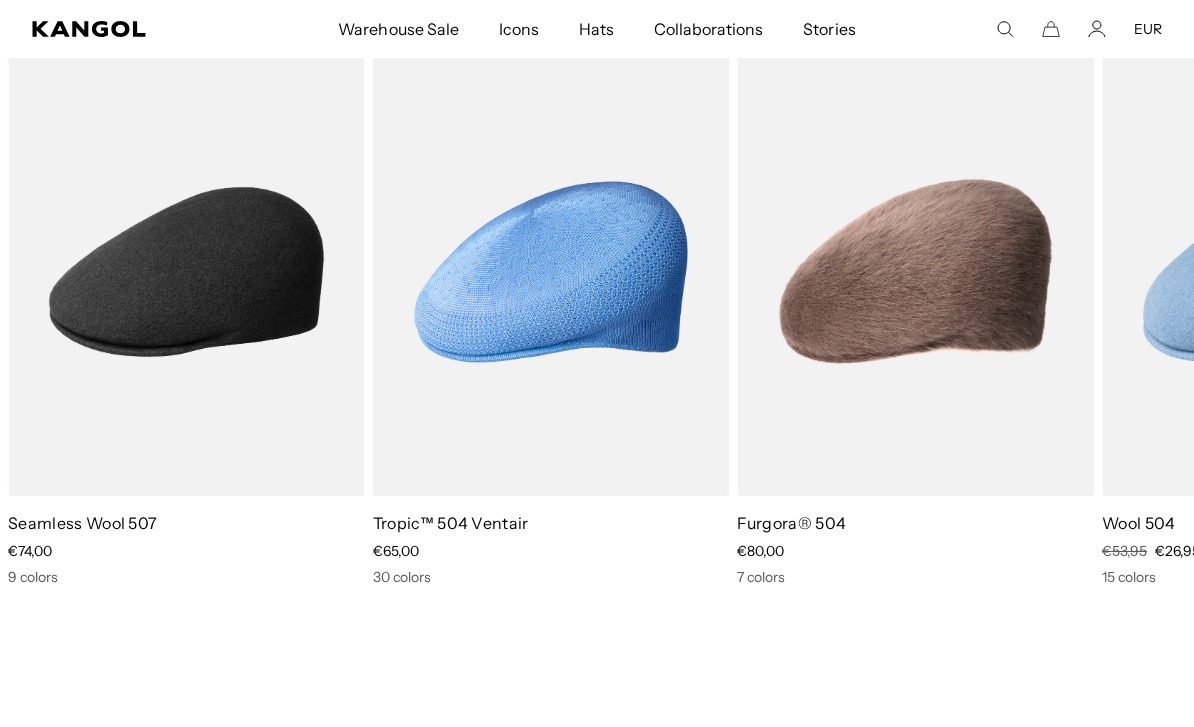 click at bounding box center [0, 0] 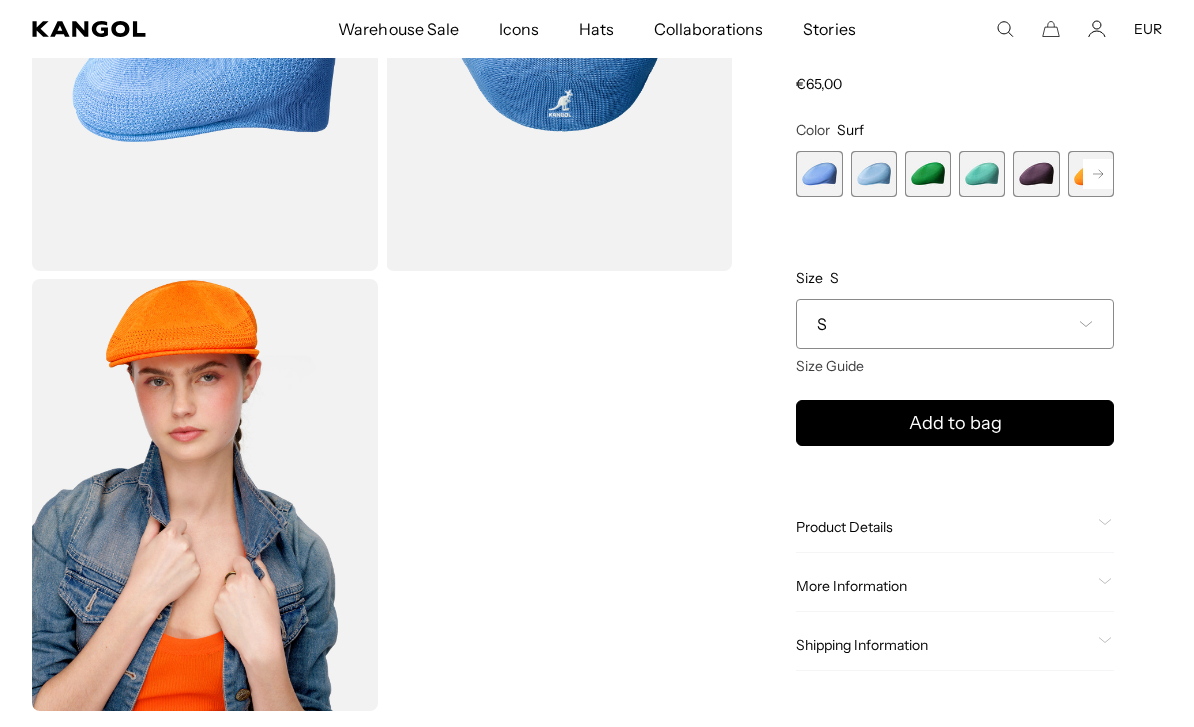 scroll, scrollTop: 345, scrollLeft: 0, axis: vertical 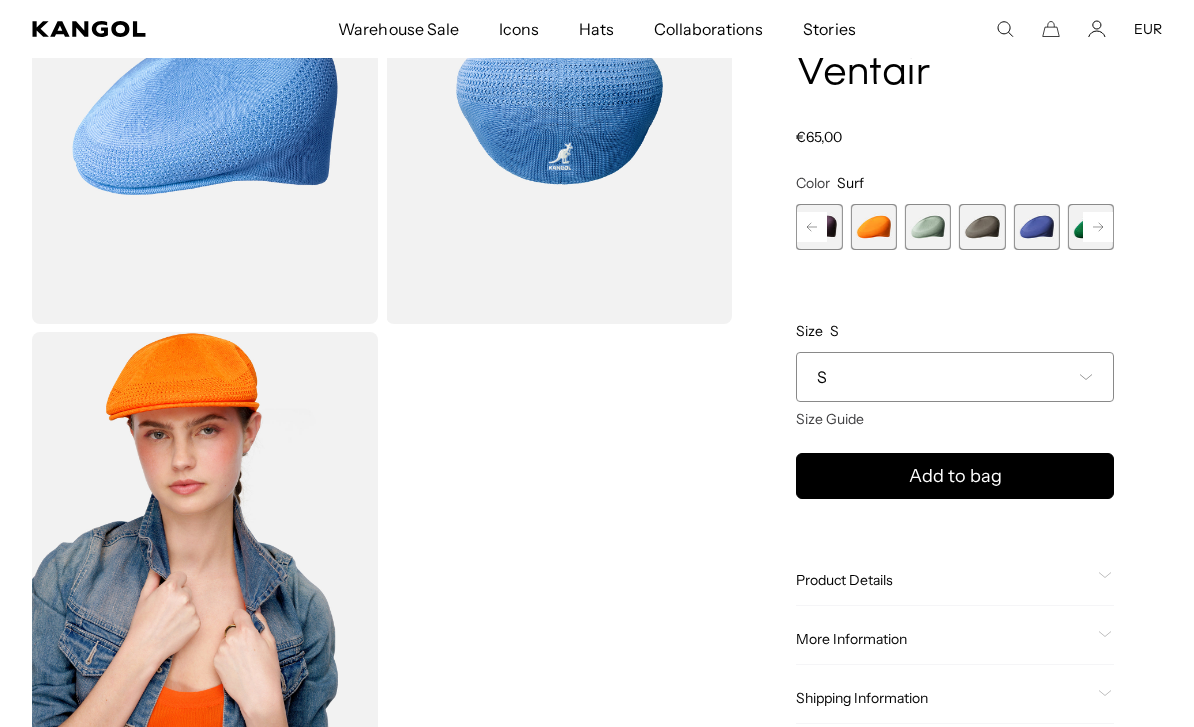 click at bounding box center [982, 227] 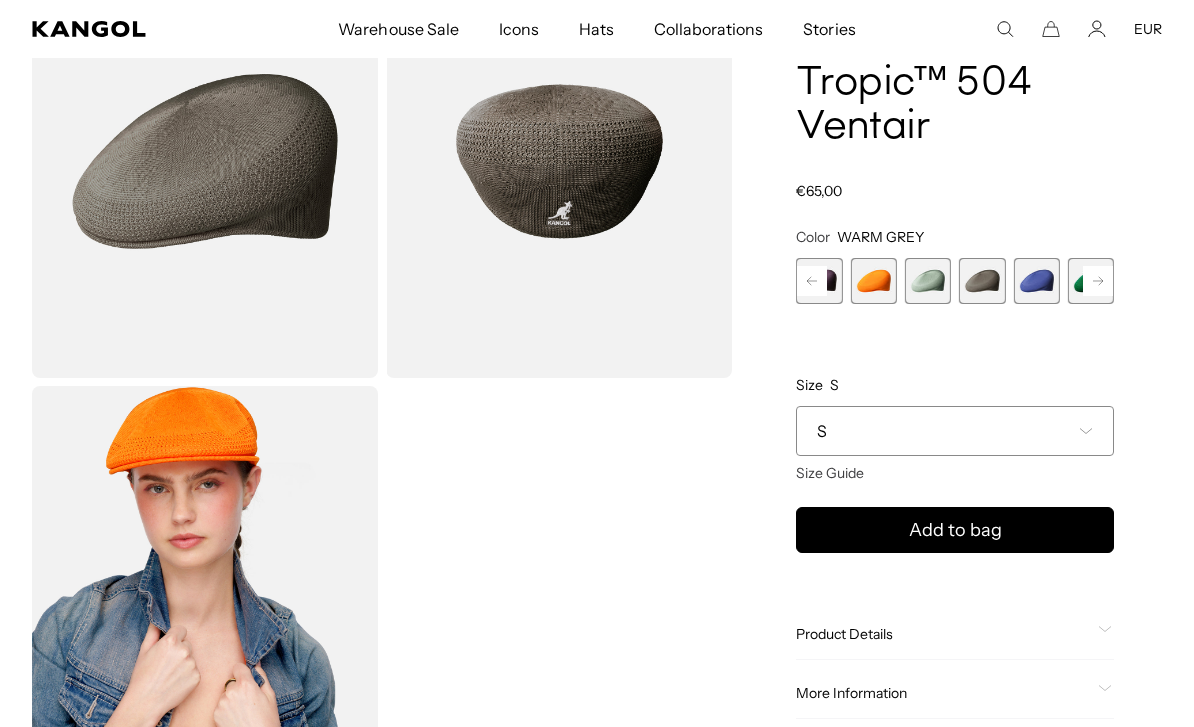 scroll, scrollTop: 104, scrollLeft: 0, axis: vertical 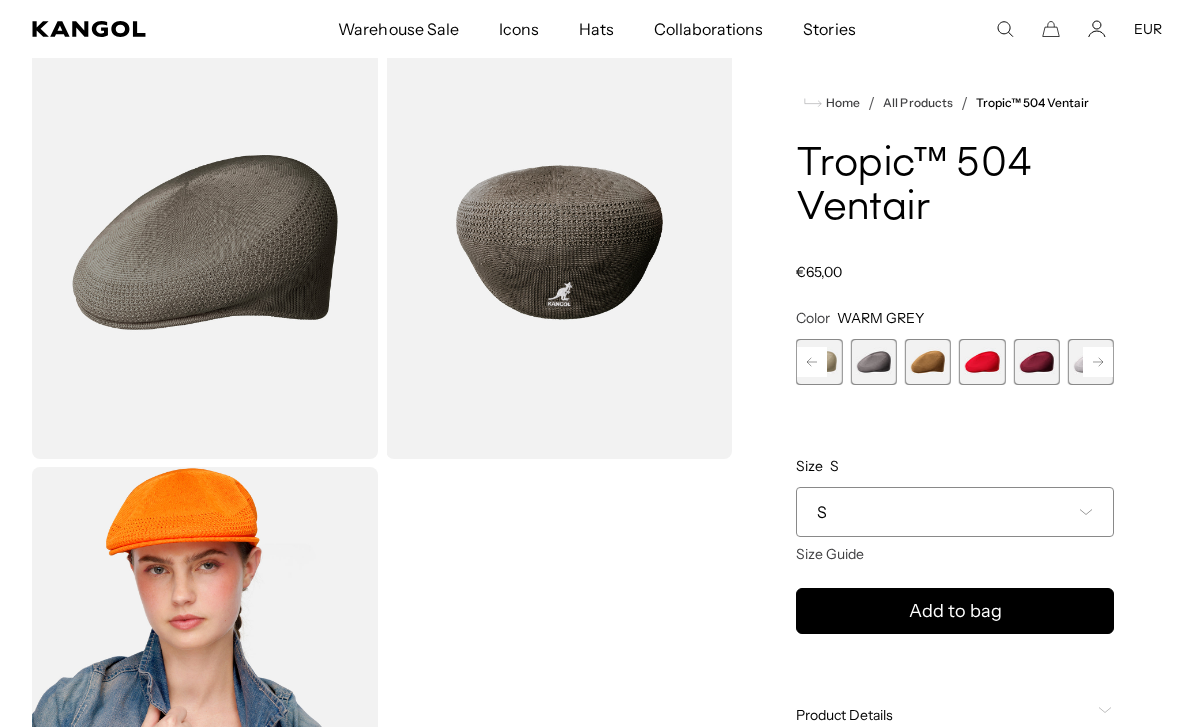 click at bounding box center [874, 362] 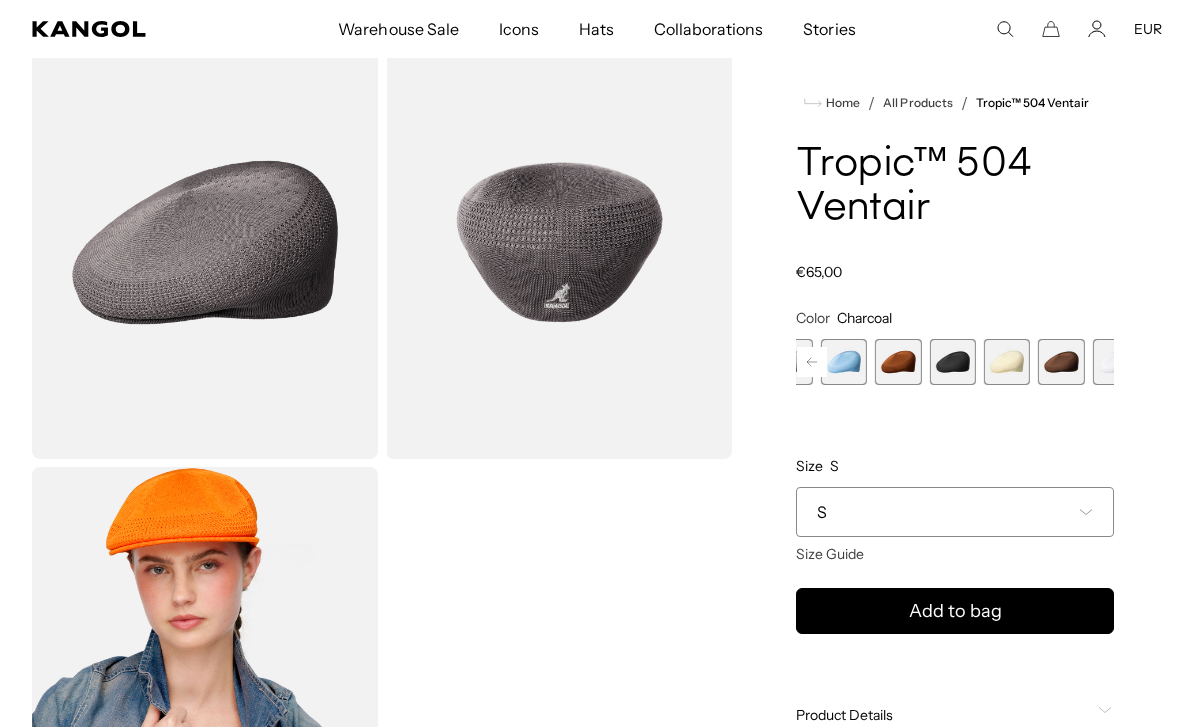 scroll, scrollTop: 0, scrollLeft: 412, axis: horizontal 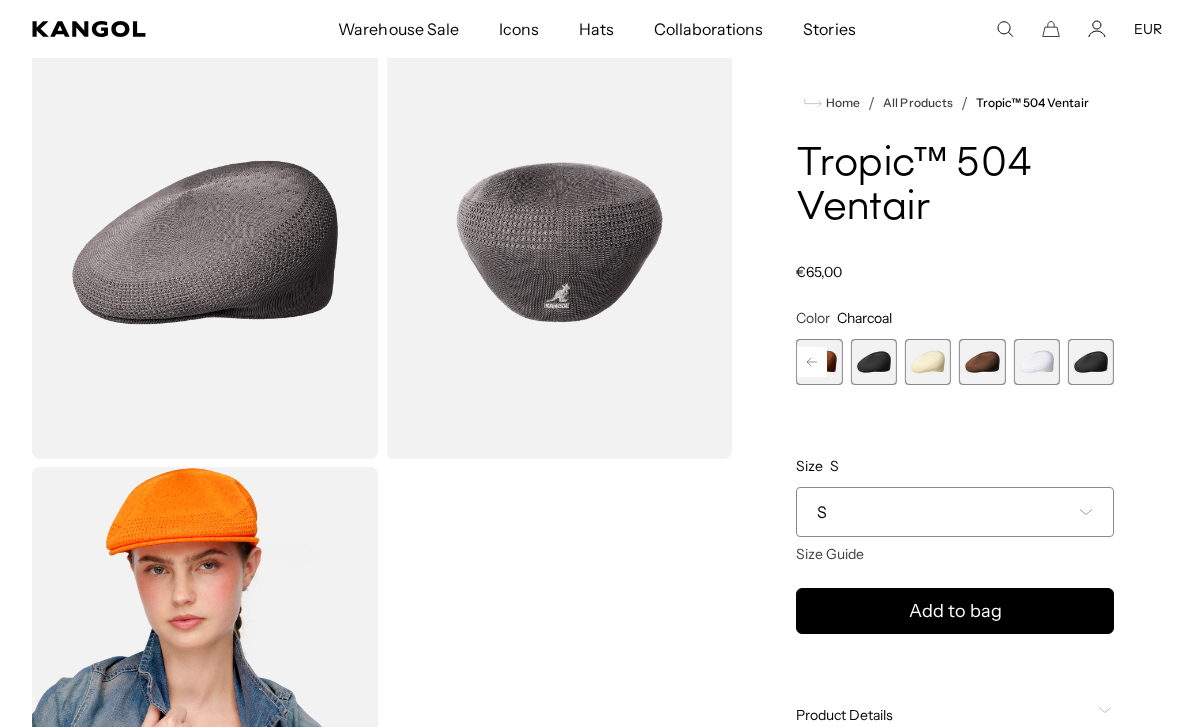 click at bounding box center (982, 362) 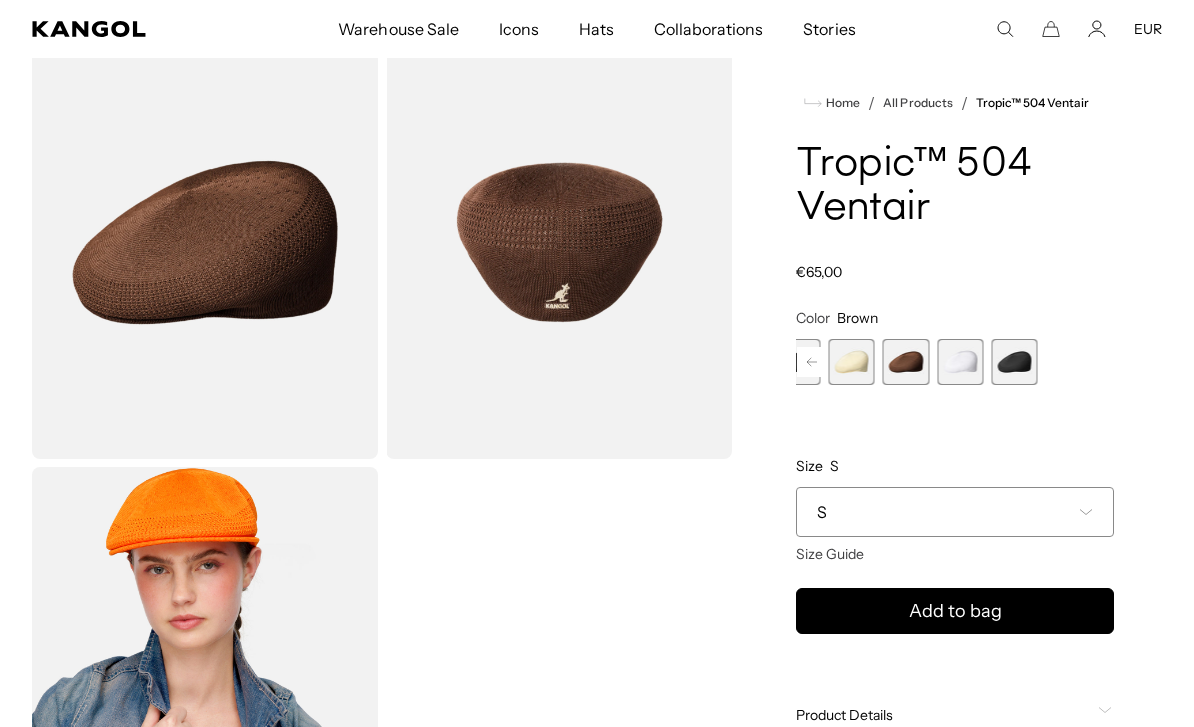 scroll, scrollTop: 0, scrollLeft: 0, axis: both 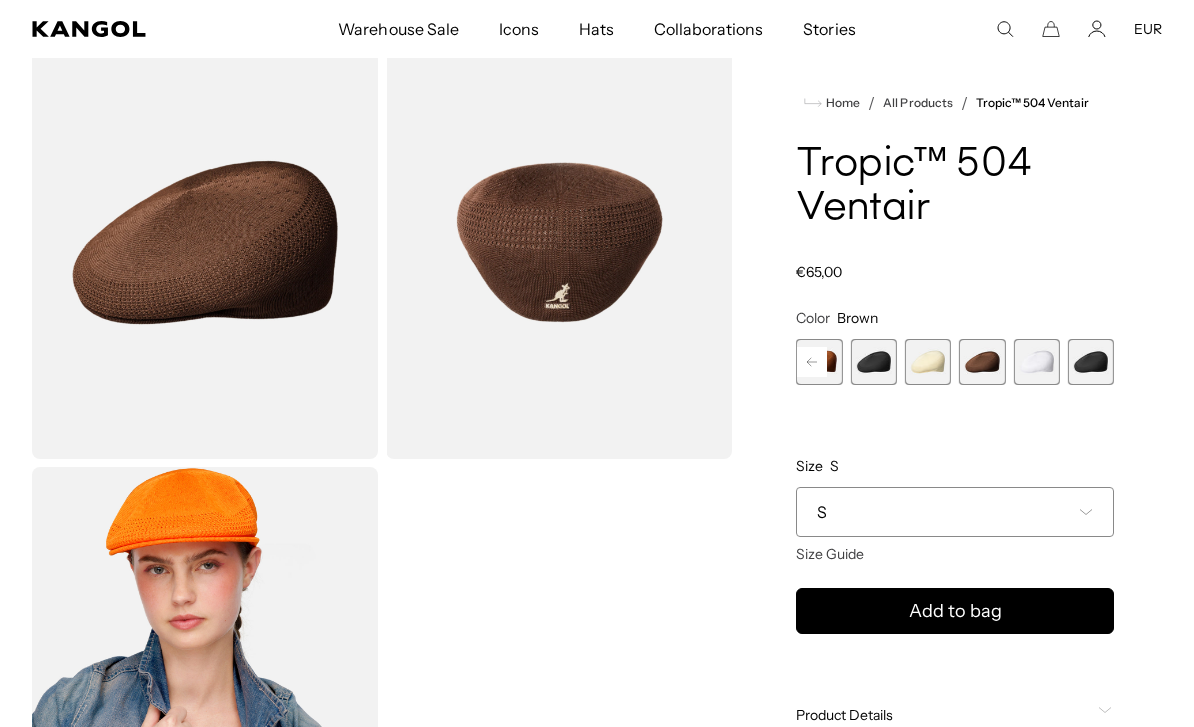 click at bounding box center (1091, 362) 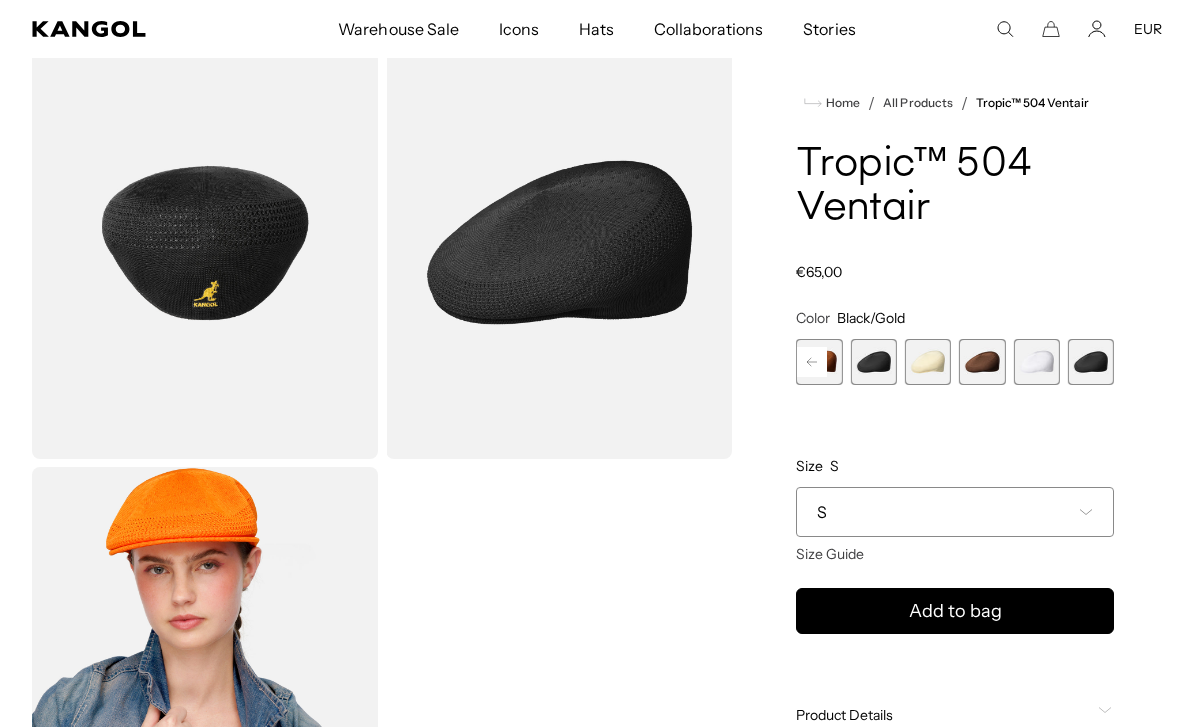 scroll, scrollTop: 0, scrollLeft: 412, axis: horizontal 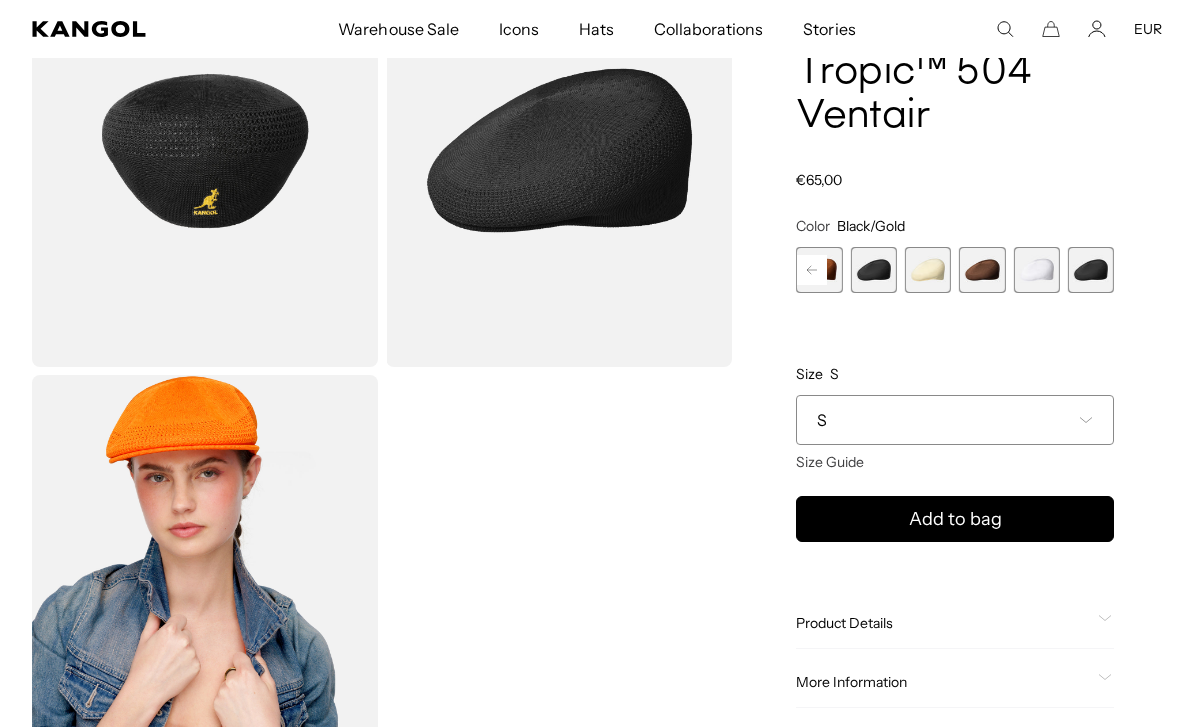 click on "S" at bounding box center [955, 420] 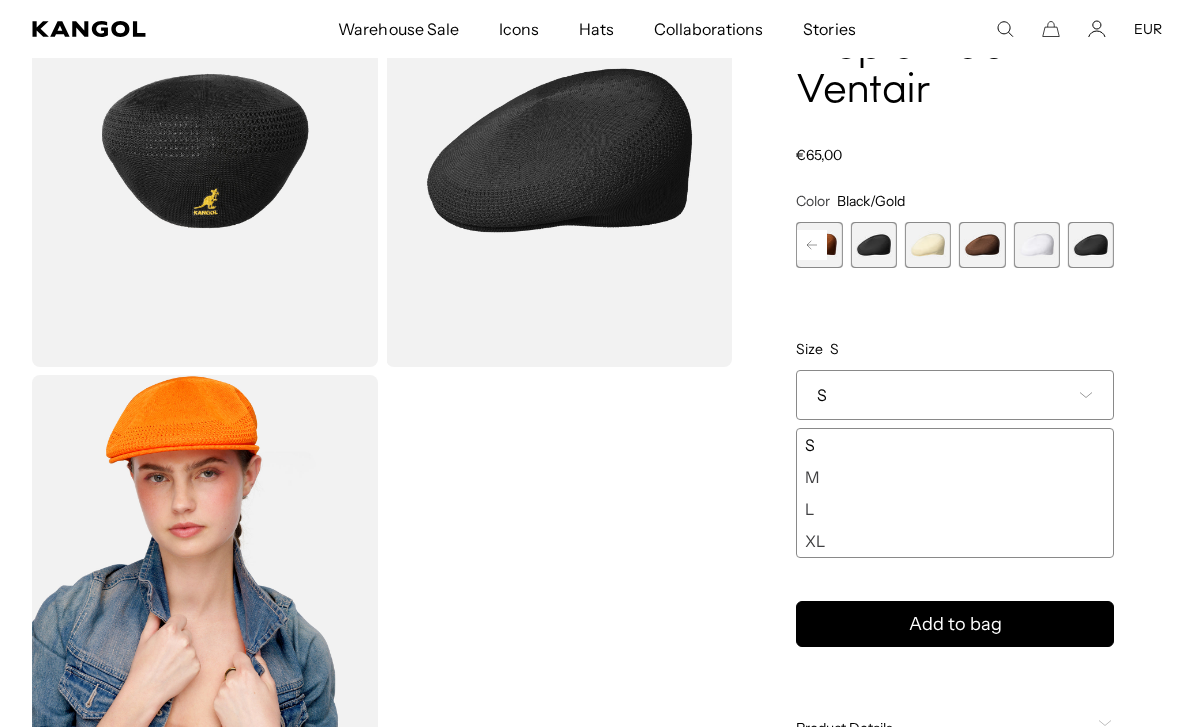 click on "M" at bounding box center (955, 477) 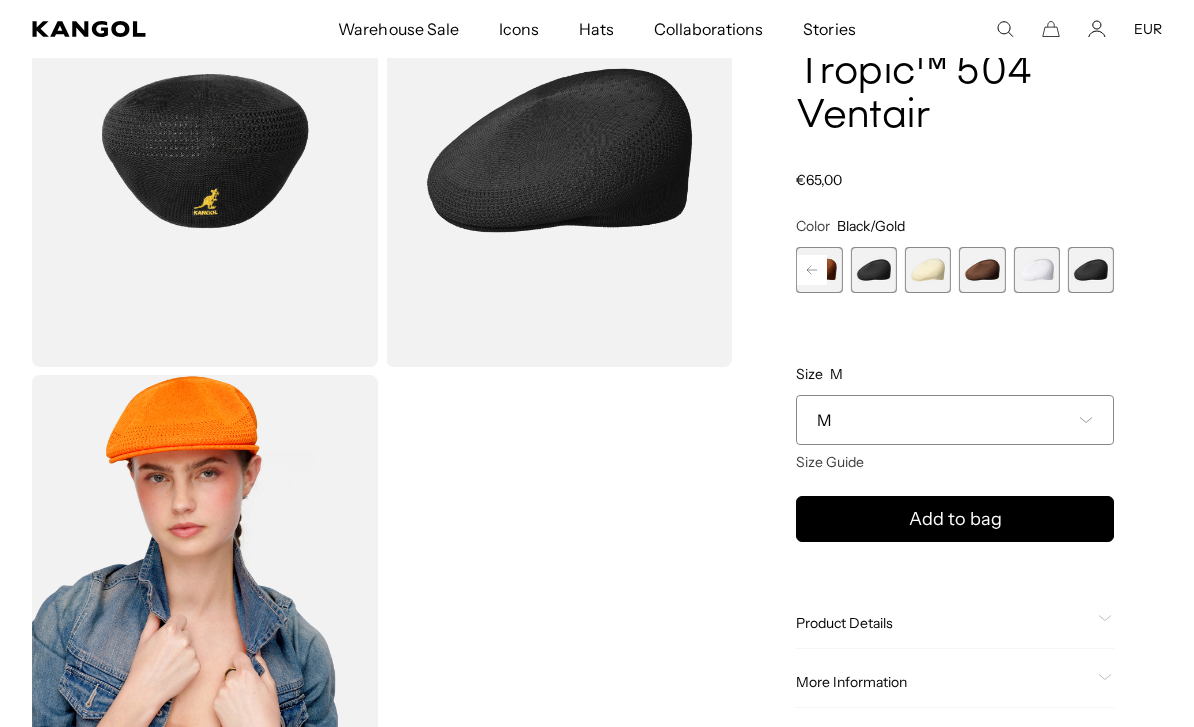 scroll, scrollTop: 0, scrollLeft: 0, axis: both 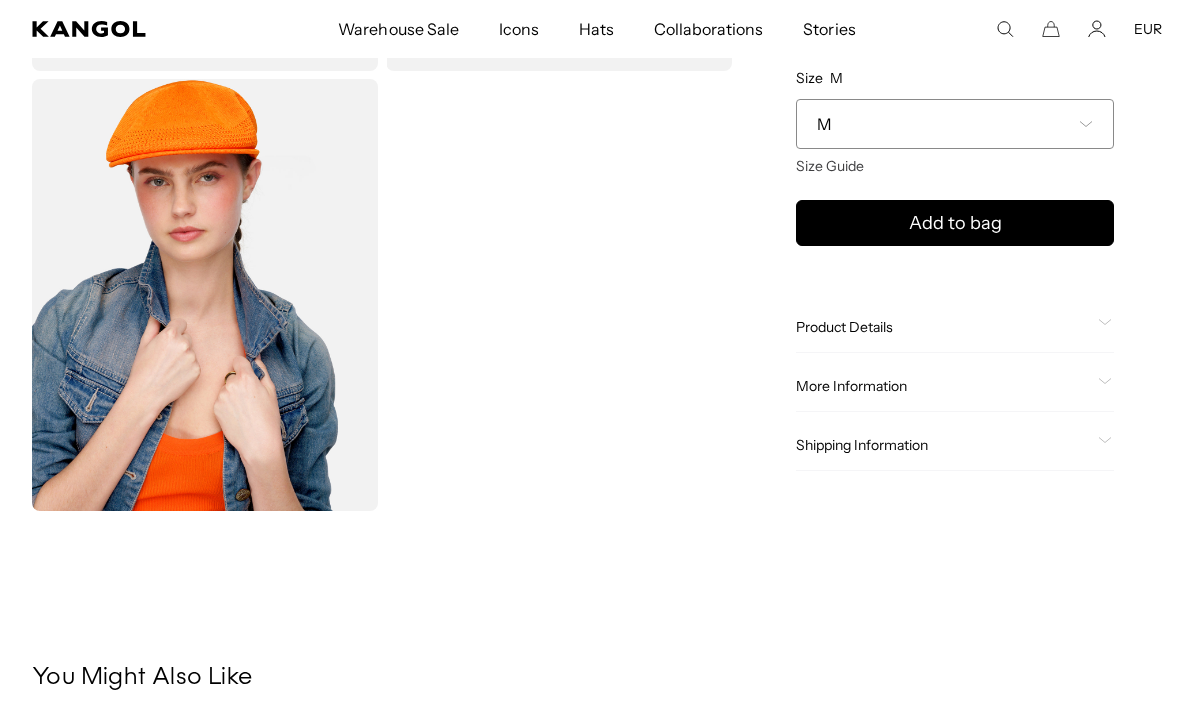 click on "Shipping Information" 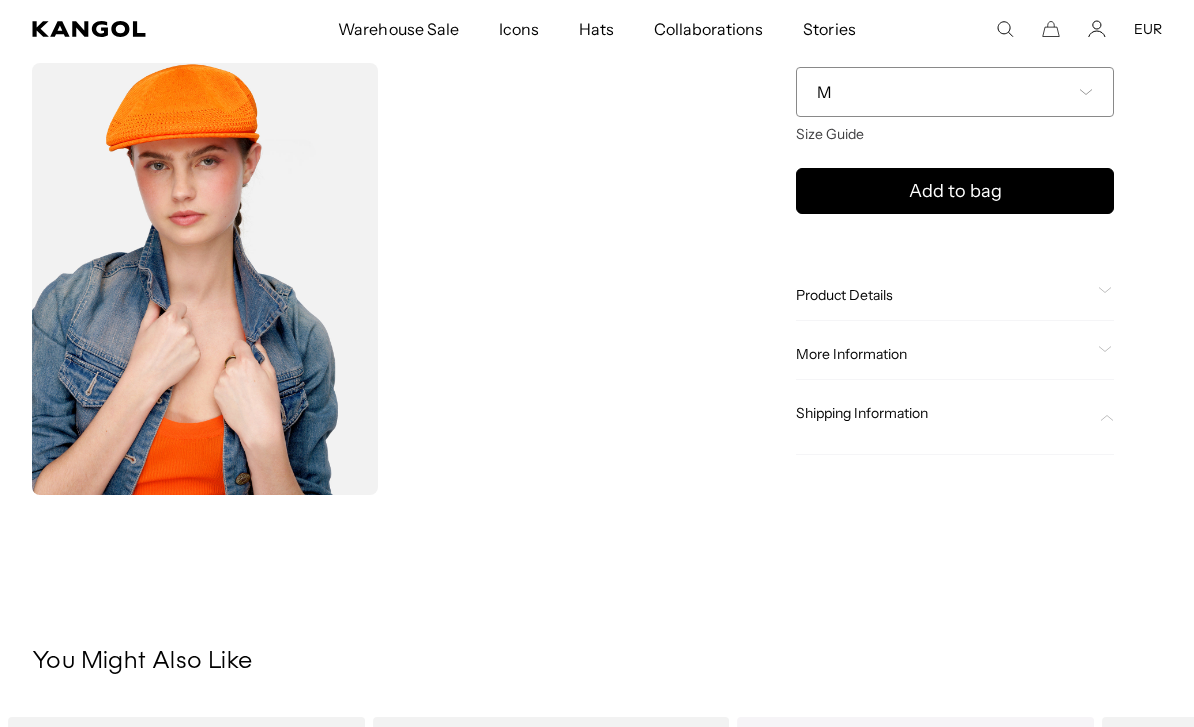 scroll, scrollTop: 510, scrollLeft: 0, axis: vertical 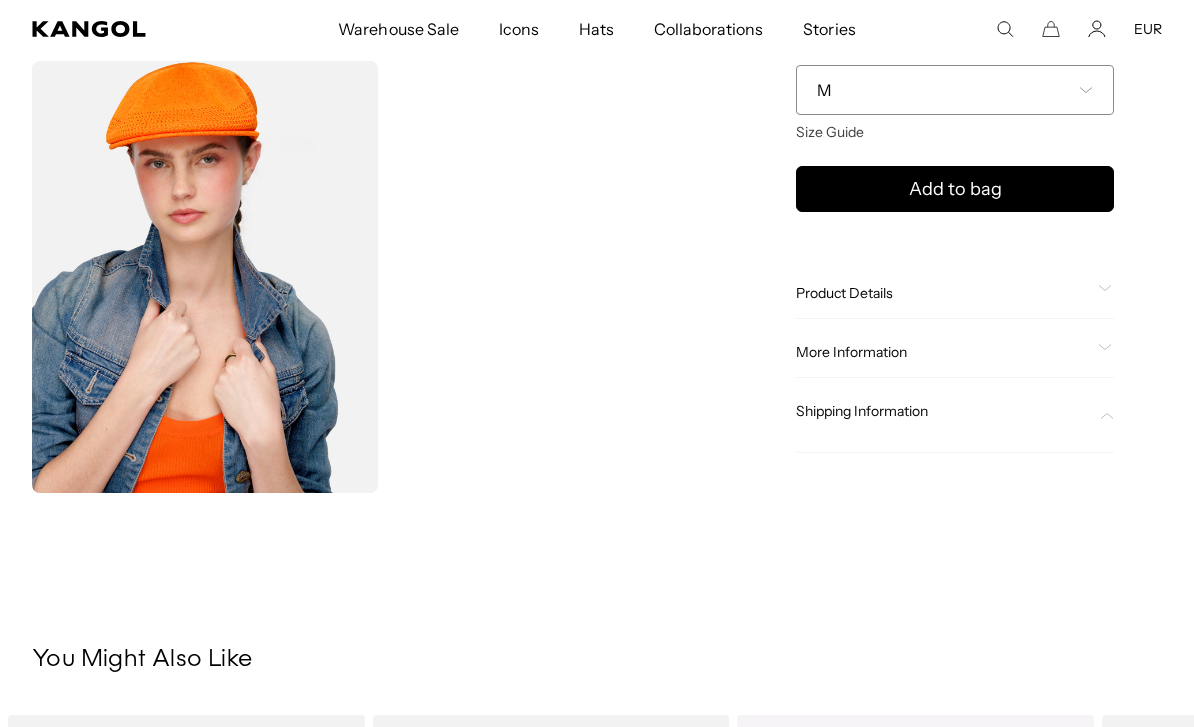 click on "Shipping Information" 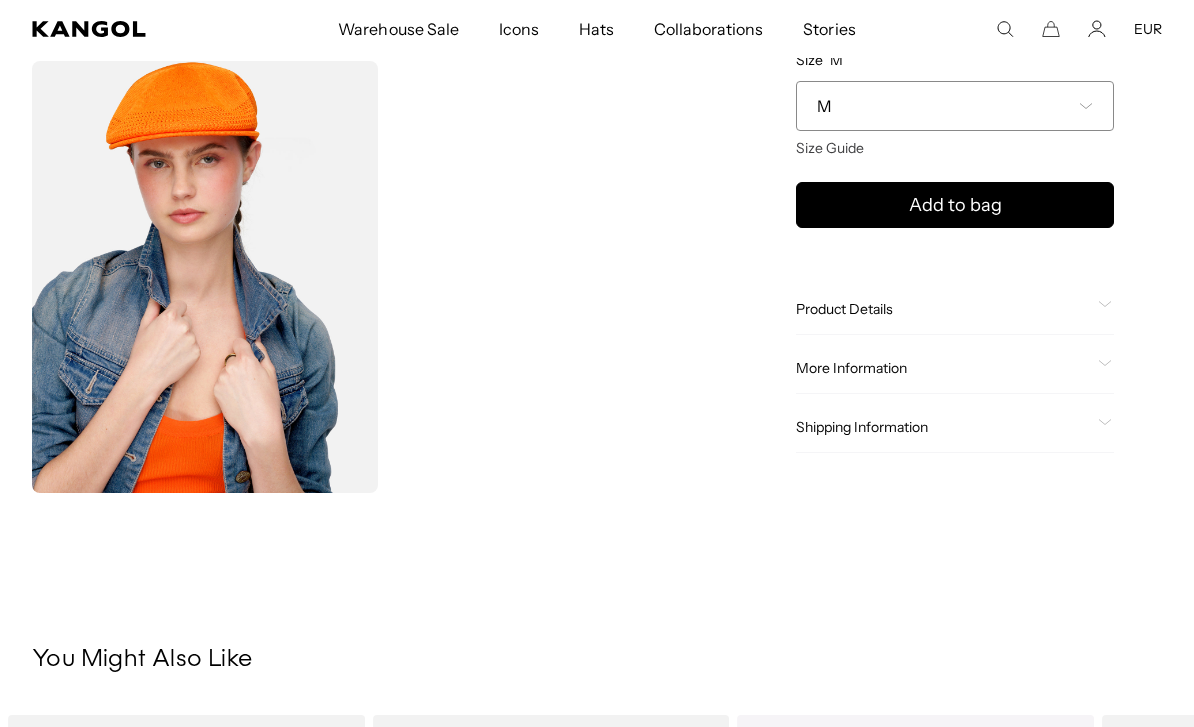 click on "Add to bag" at bounding box center [955, 205] 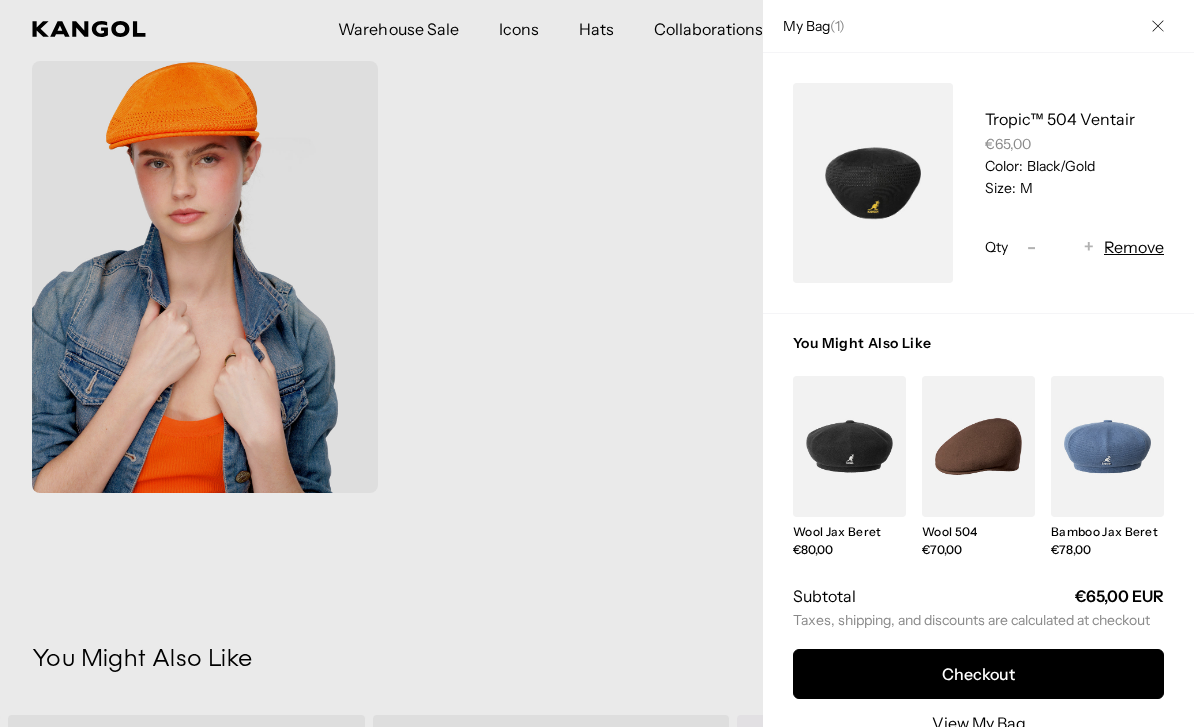 scroll, scrollTop: 0, scrollLeft: 0, axis: both 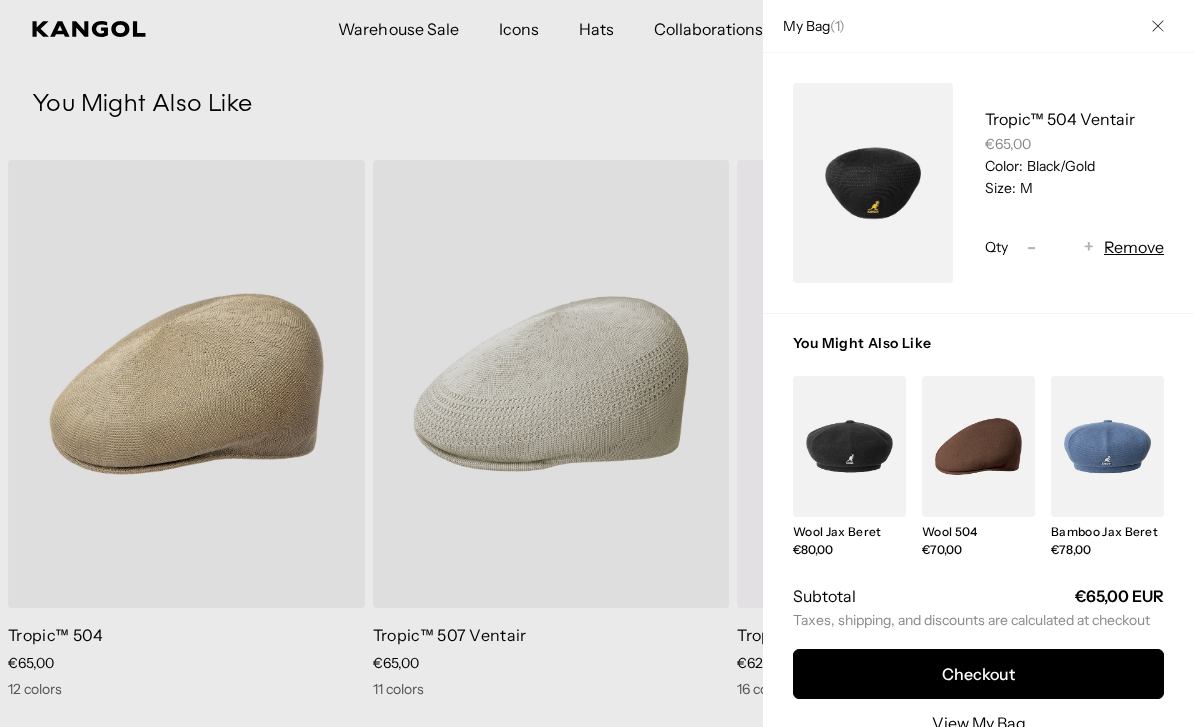 click 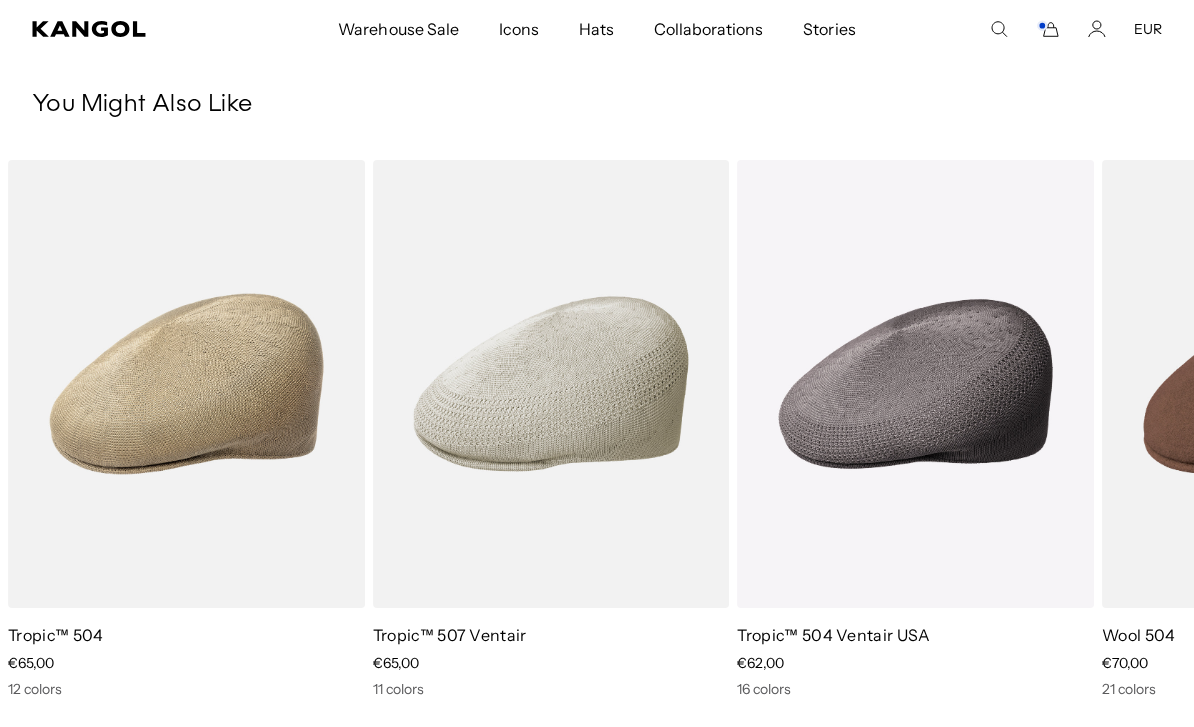 click on "EUR" at bounding box center [1148, 29] 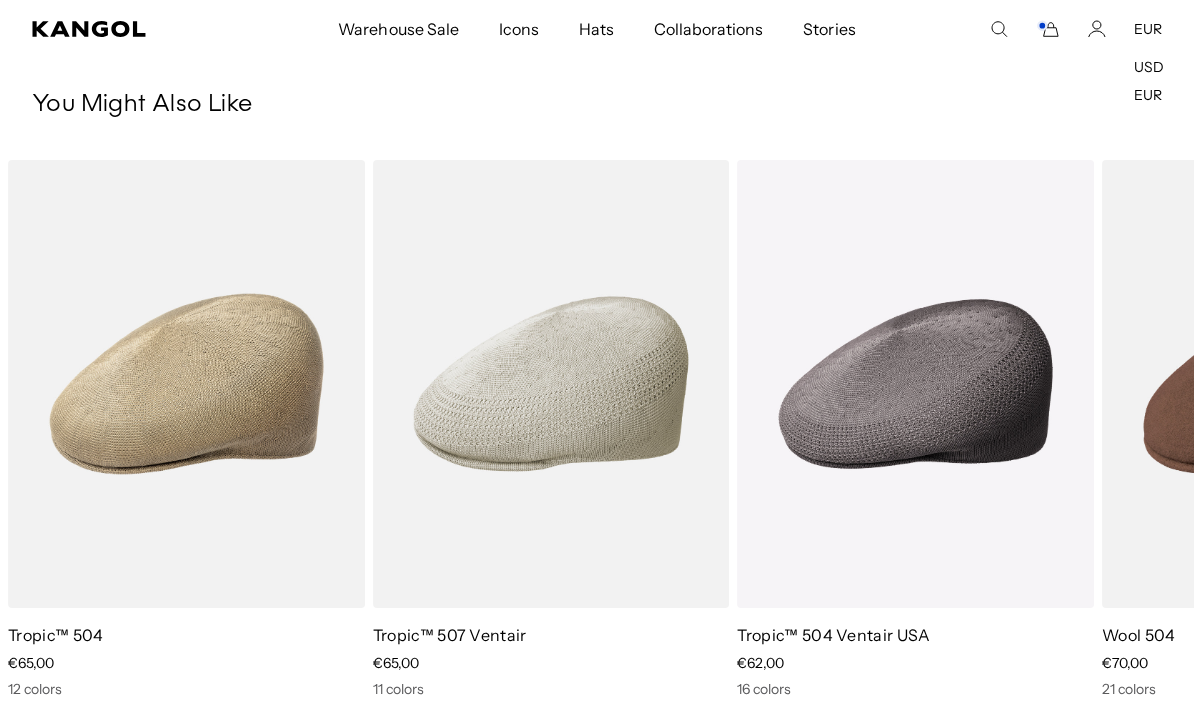 click on "EUR" at bounding box center (1148, 29) 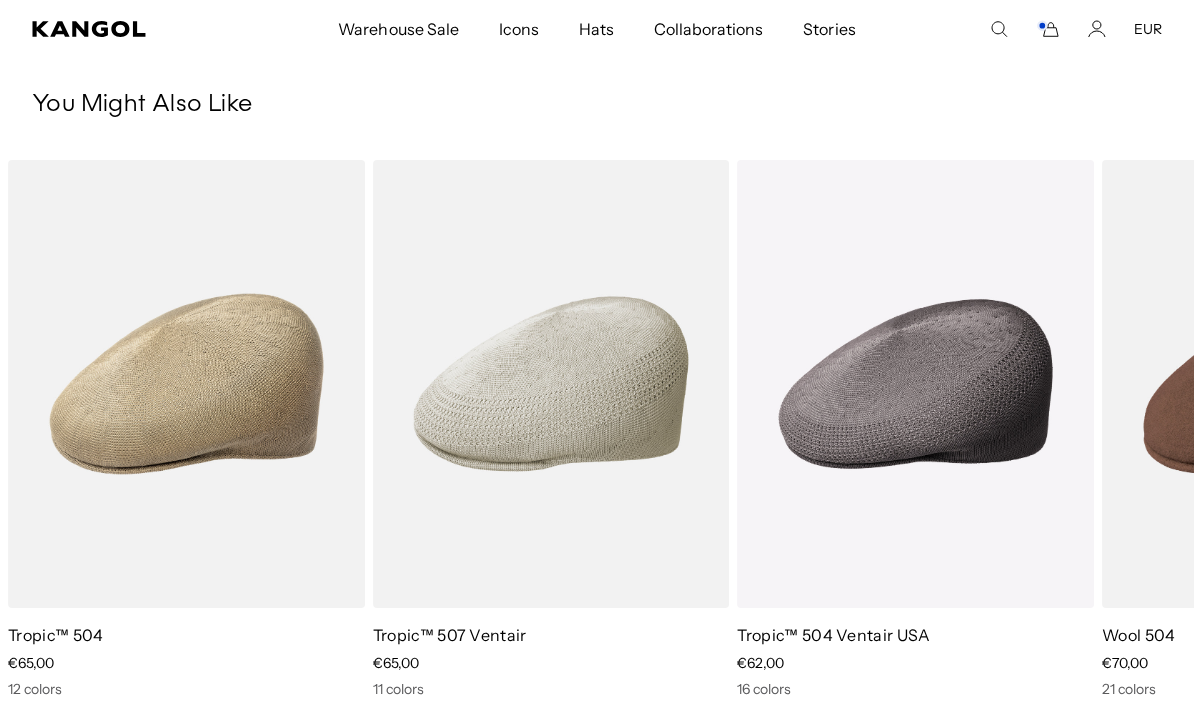 scroll, scrollTop: 0, scrollLeft: 0, axis: both 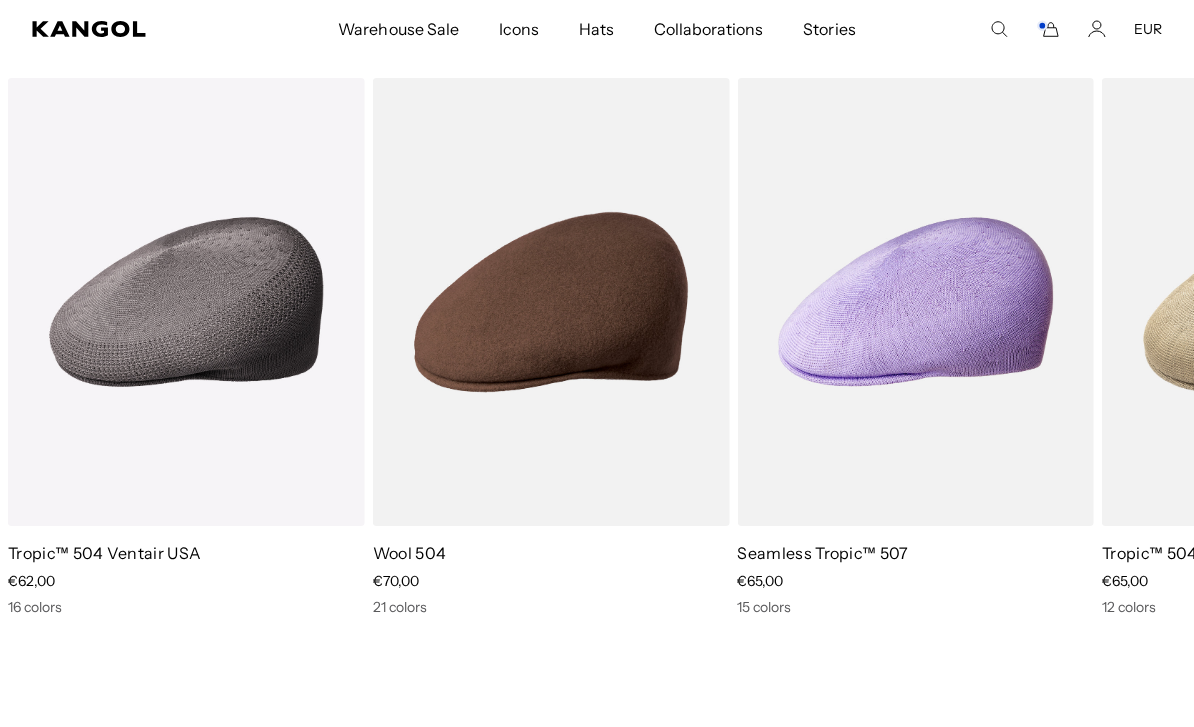 click at bounding box center (0, 0) 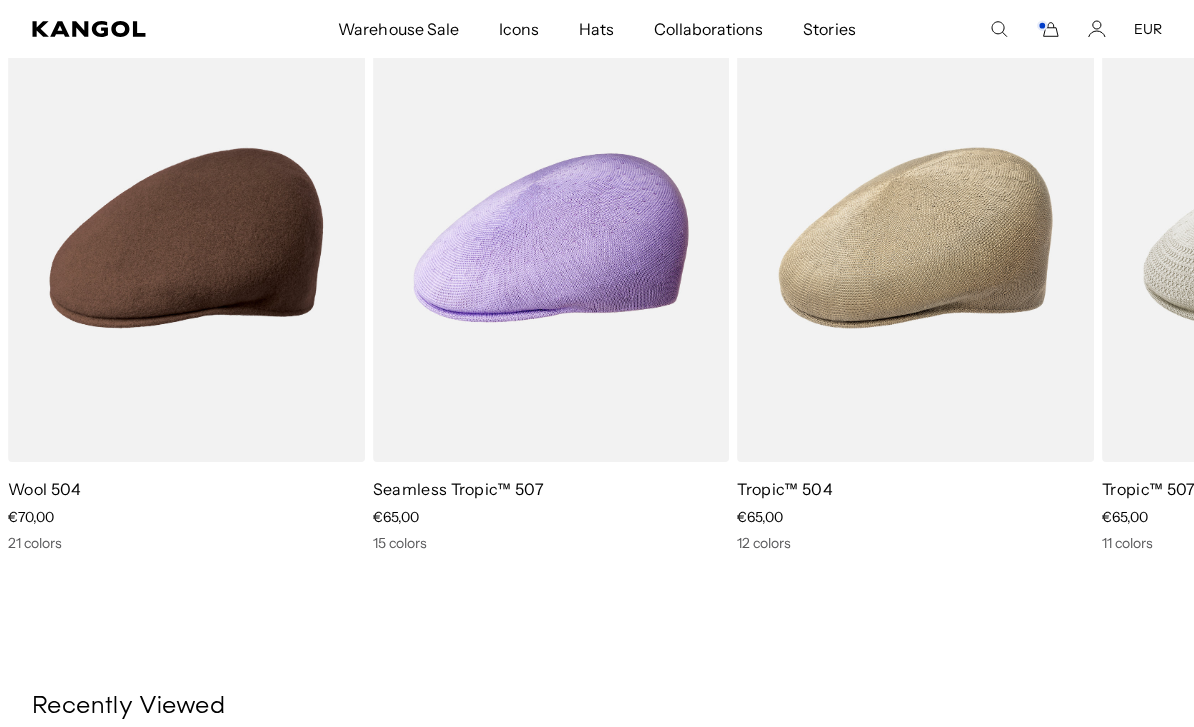 scroll, scrollTop: 0, scrollLeft: 0, axis: both 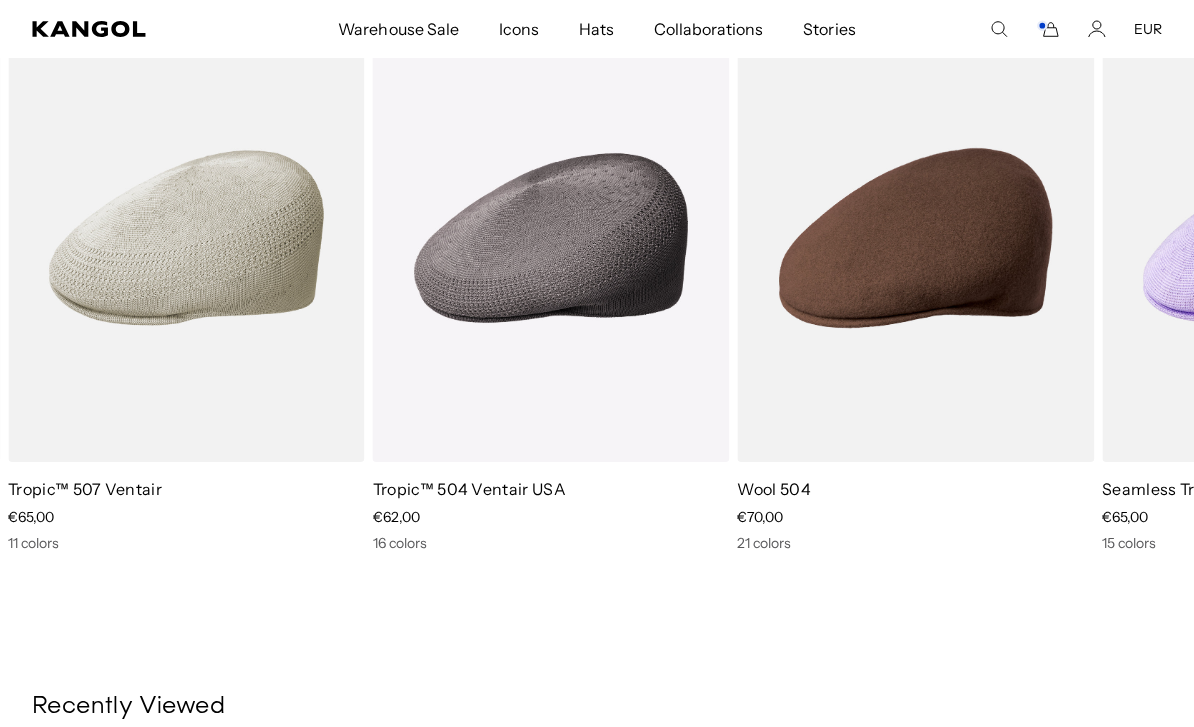 click at bounding box center [0, 0] 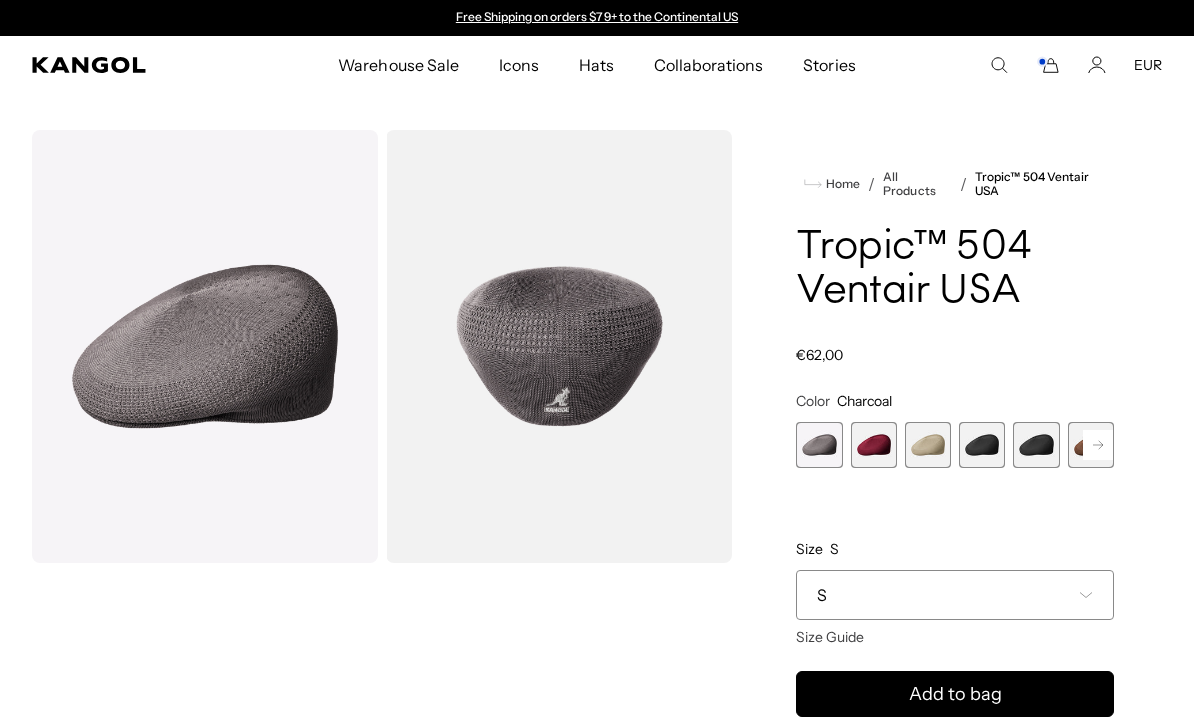 click at bounding box center (1036, 445) 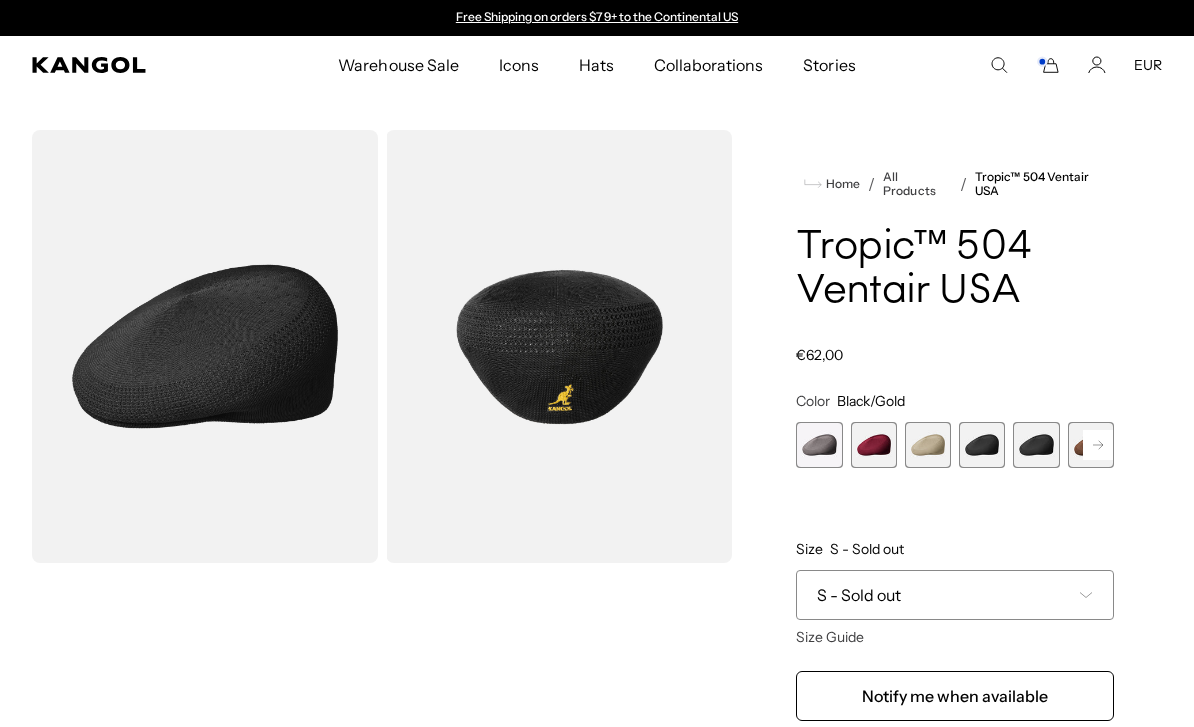 scroll, scrollTop: 0, scrollLeft: 0, axis: both 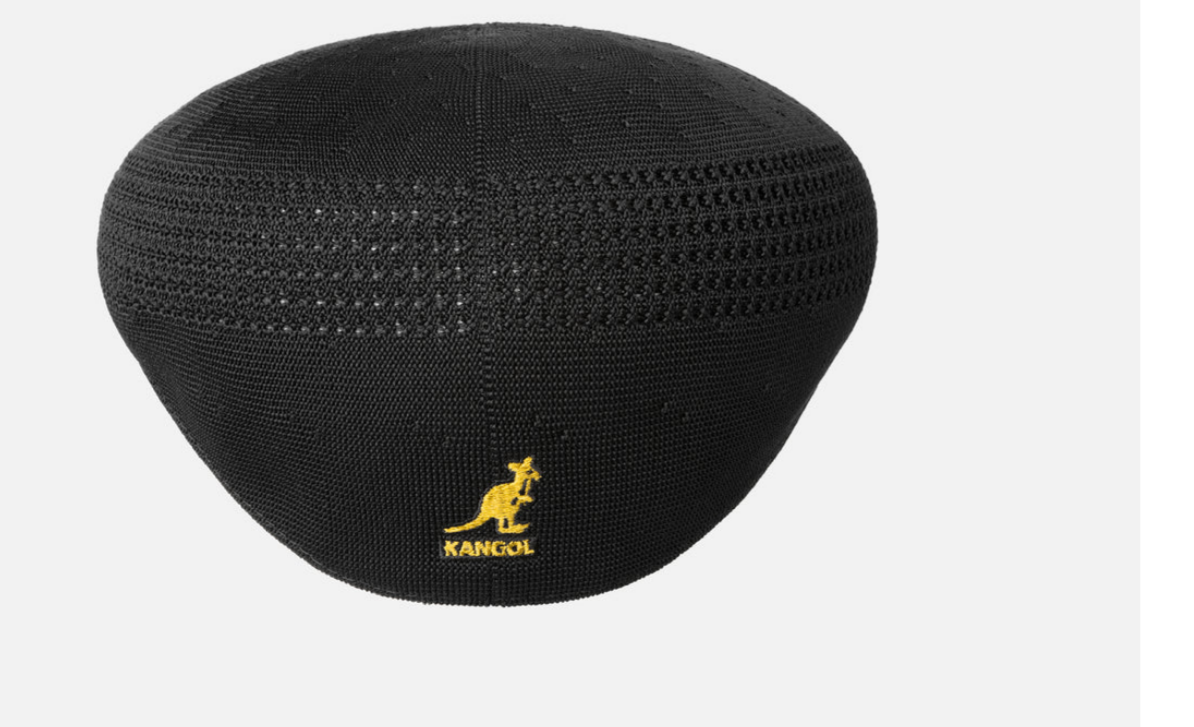 click at bounding box center [559, 346] 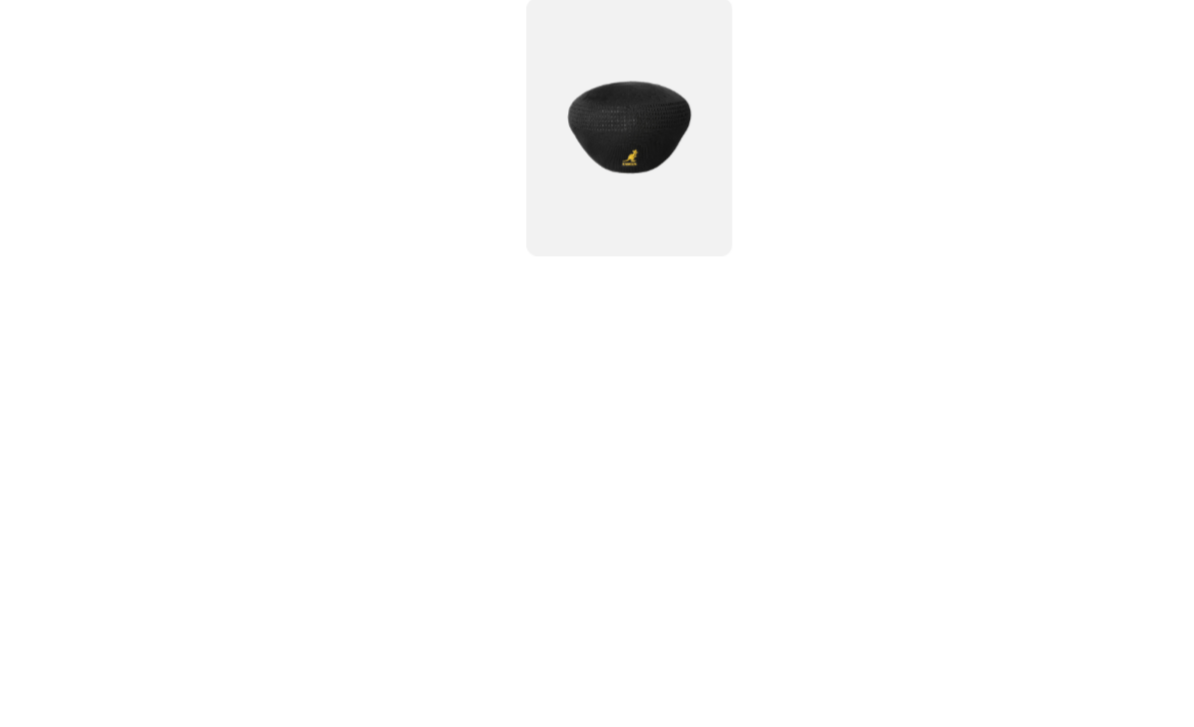 scroll, scrollTop: 0, scrollLeft: 412, axis: horizontal 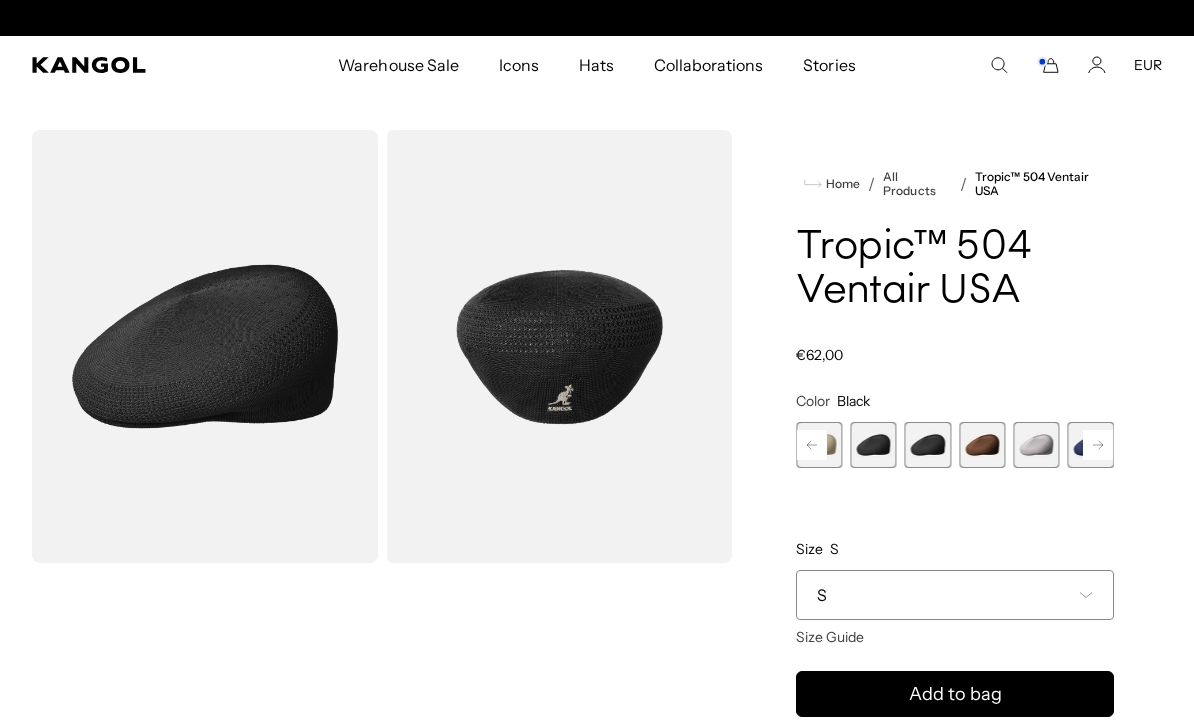 click at bounding box center [928, 445] 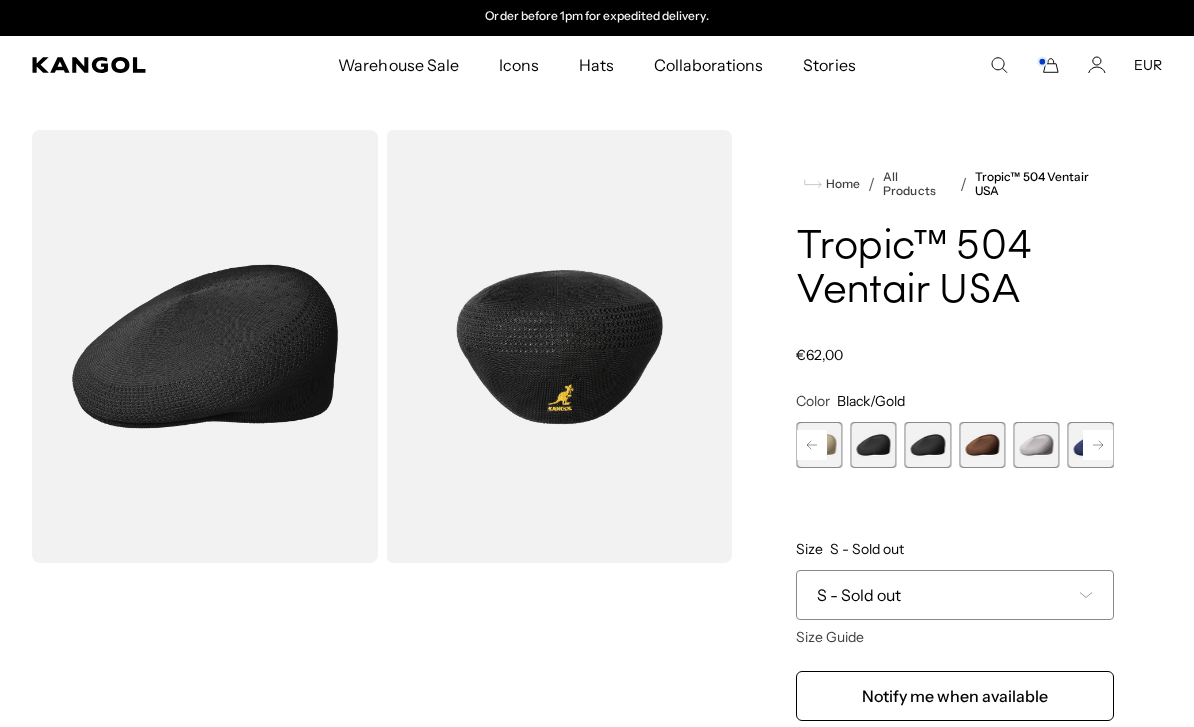 scroll, scrollTop: 0, scrollLeft: 0, axis: both 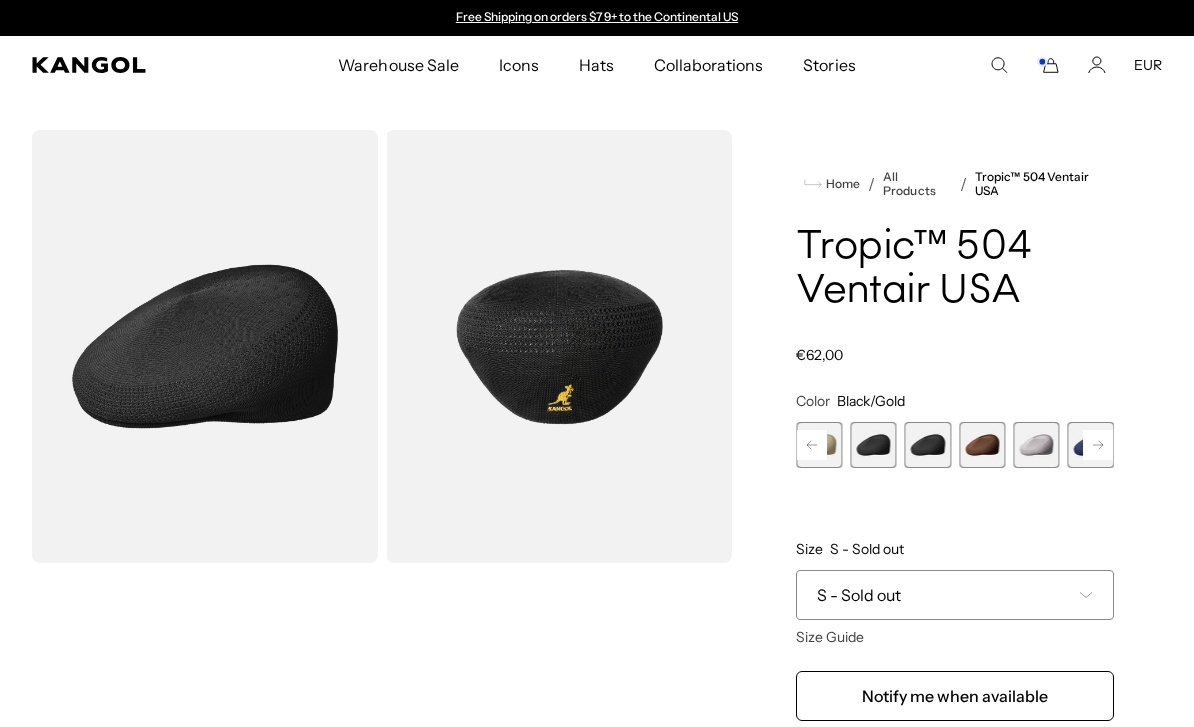 click at bounding box center [874, 445] 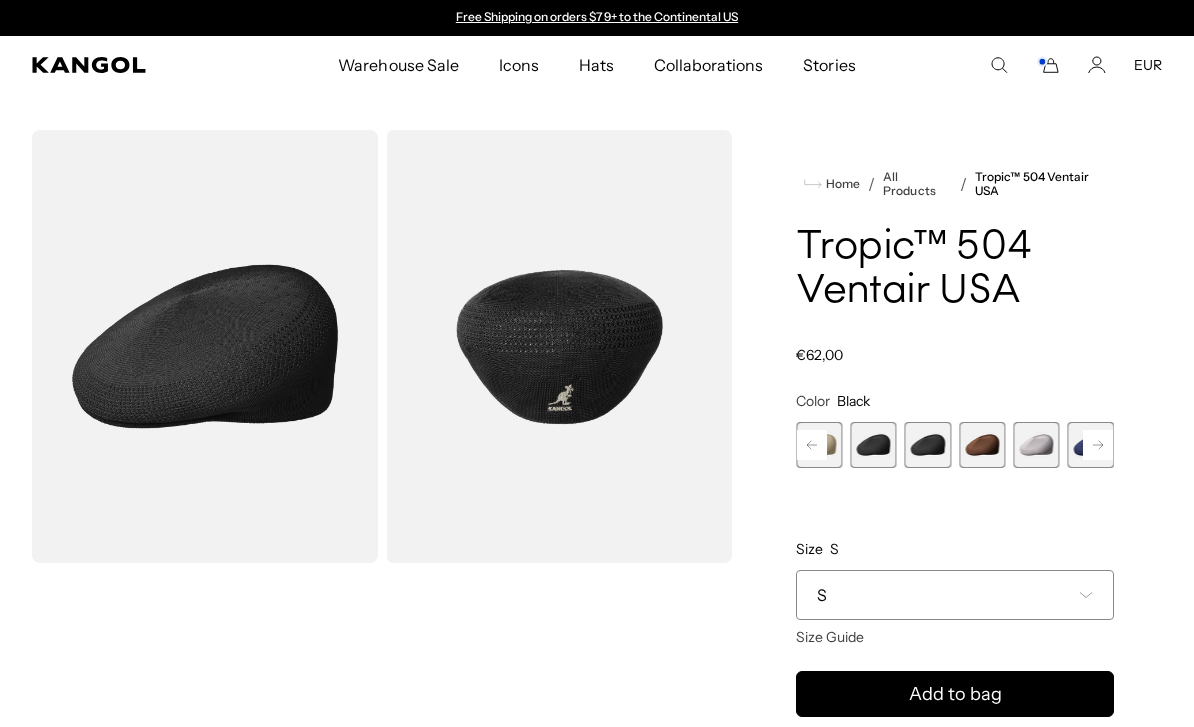 click at bounding box center [928, 445] 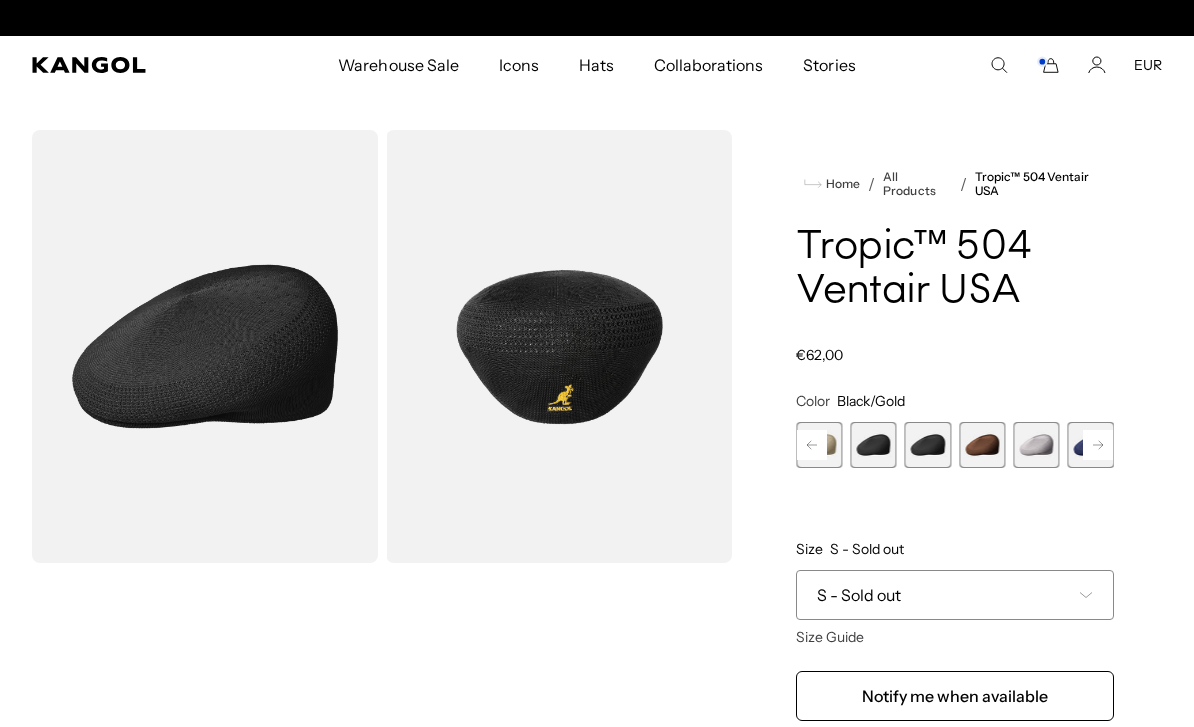 scroll, scrollTop: 0, scrollLeft: 412, axis: horizontal 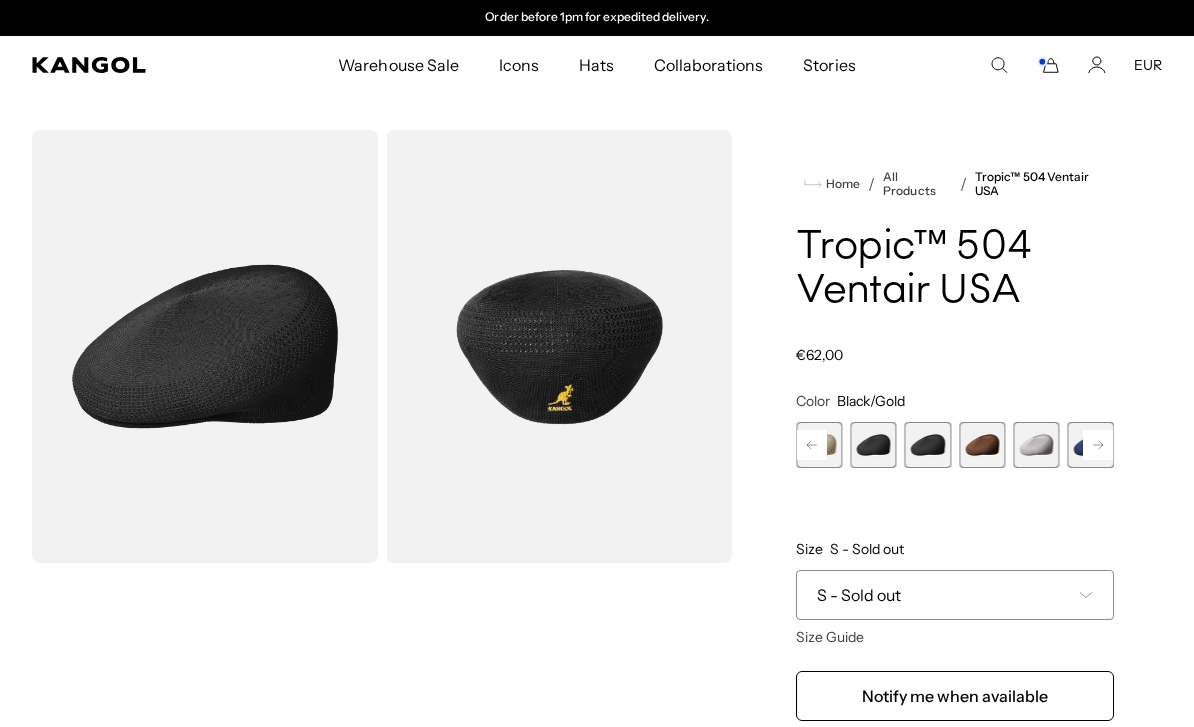 click at bounding box center [874, 445] 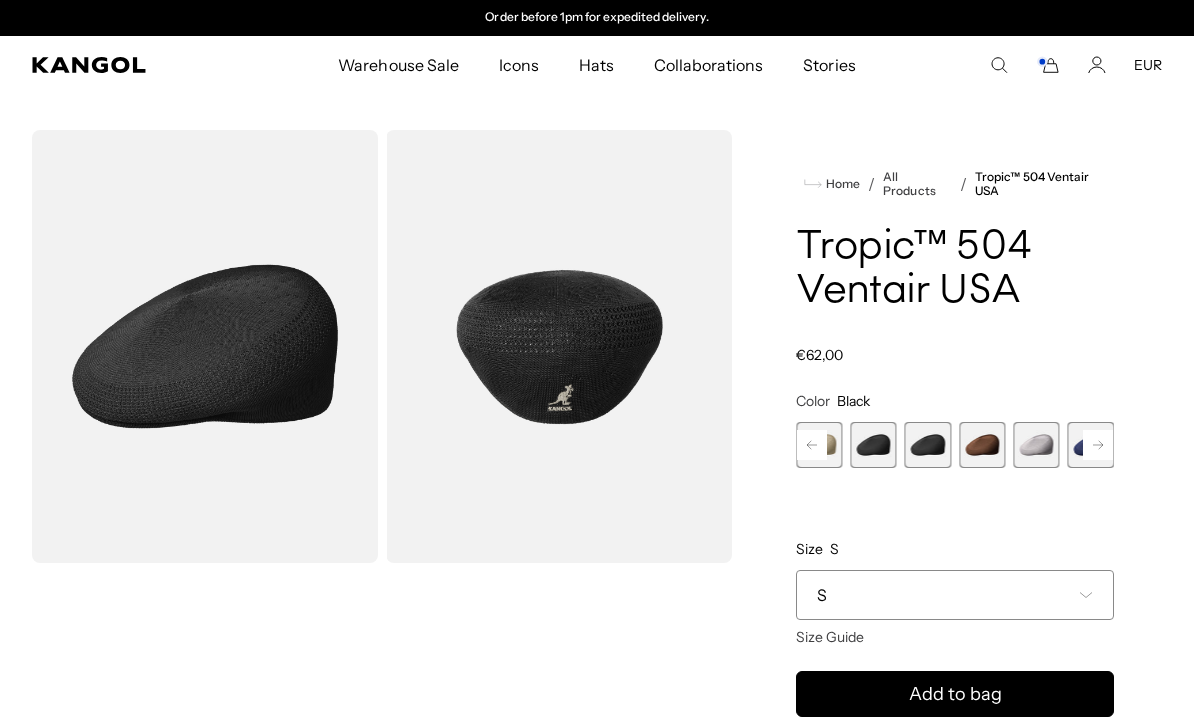 click at bounding box center [928, 445] 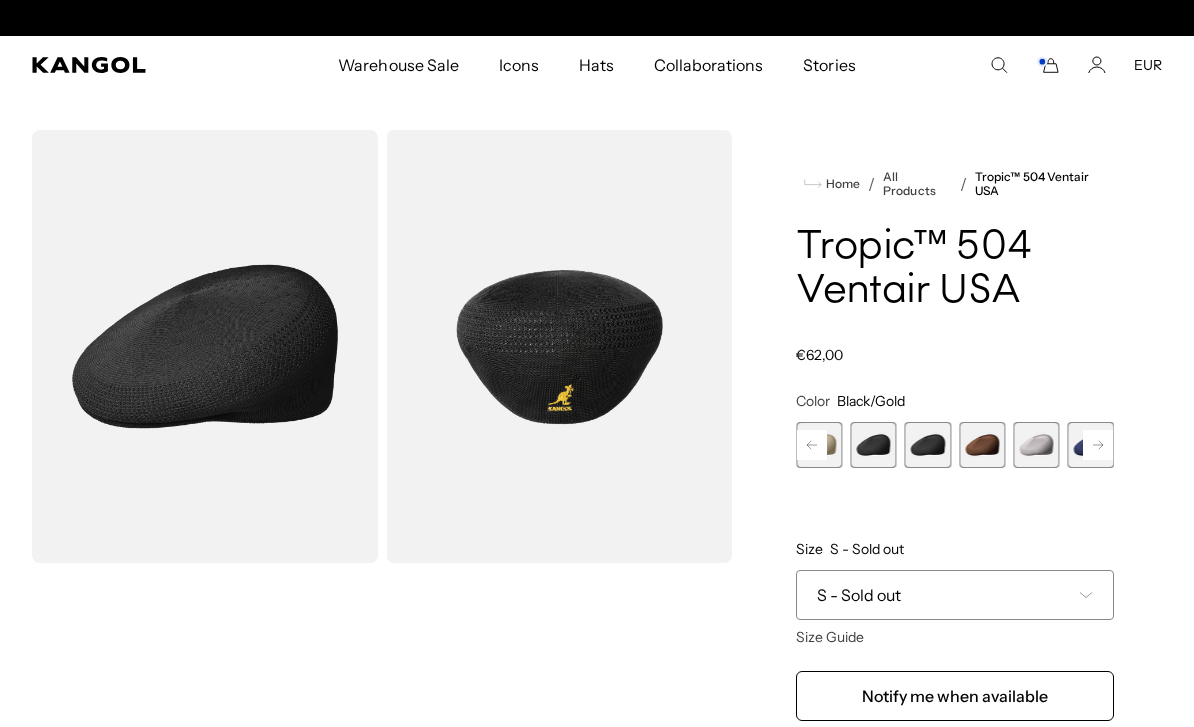 scroll, scrollTop: 0, scrollLeft: 0, axis: both 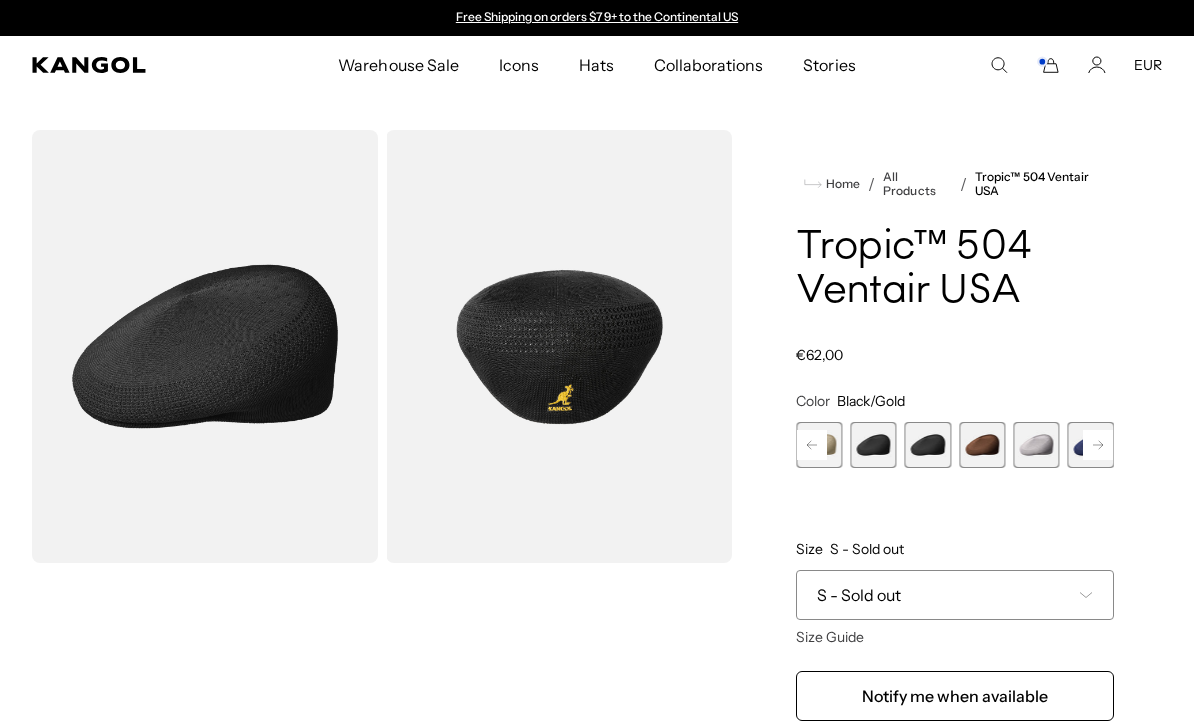 click at bounding box center [928, 445] 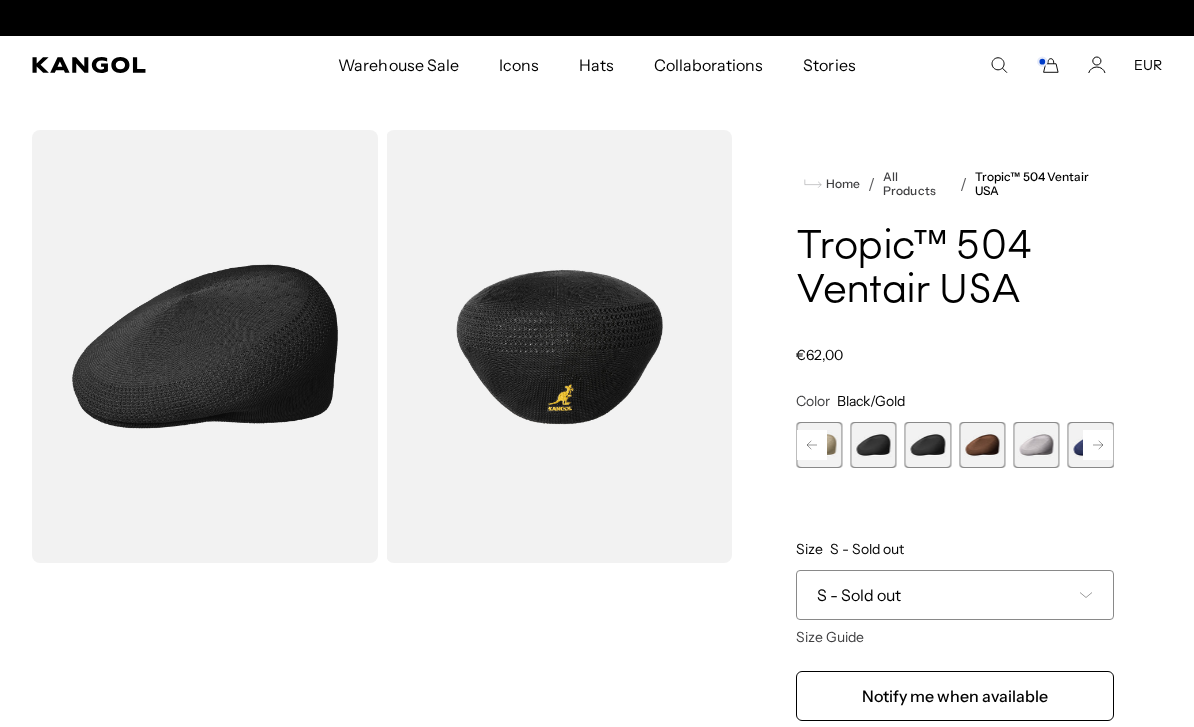 scroll, scrollTop: 0, scrollLeft: 412, axis: horizontal 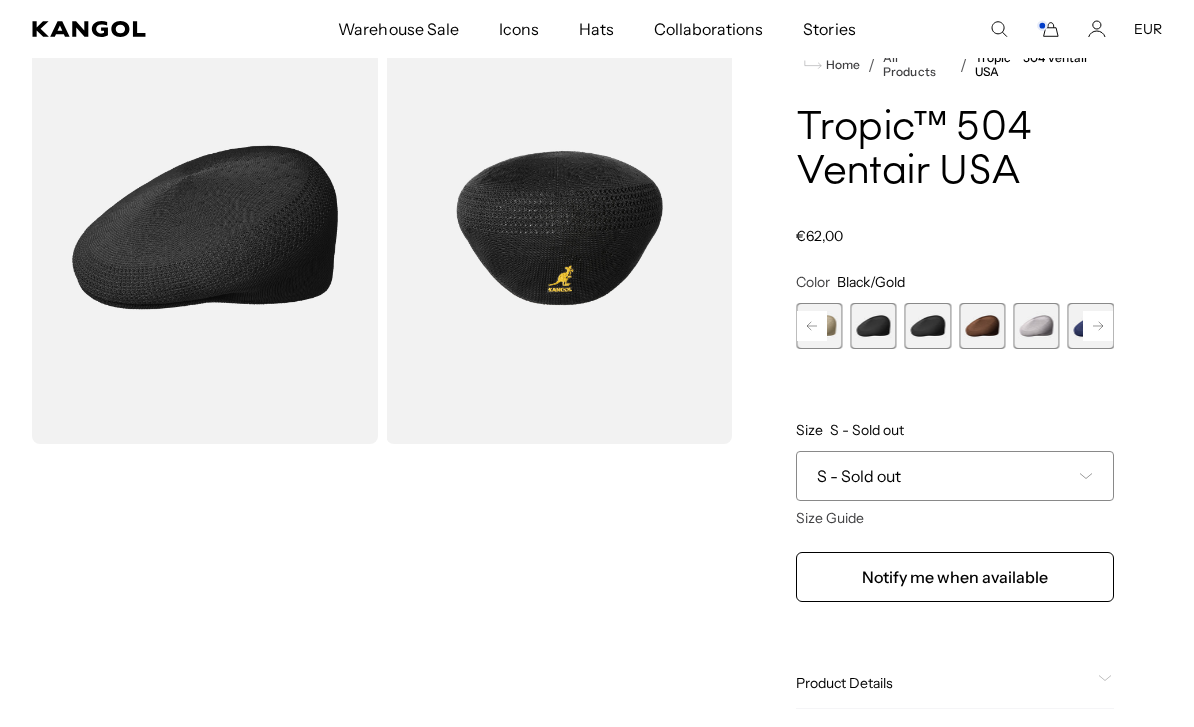 click on "S - Sold out" at bounding box center (955, 476) 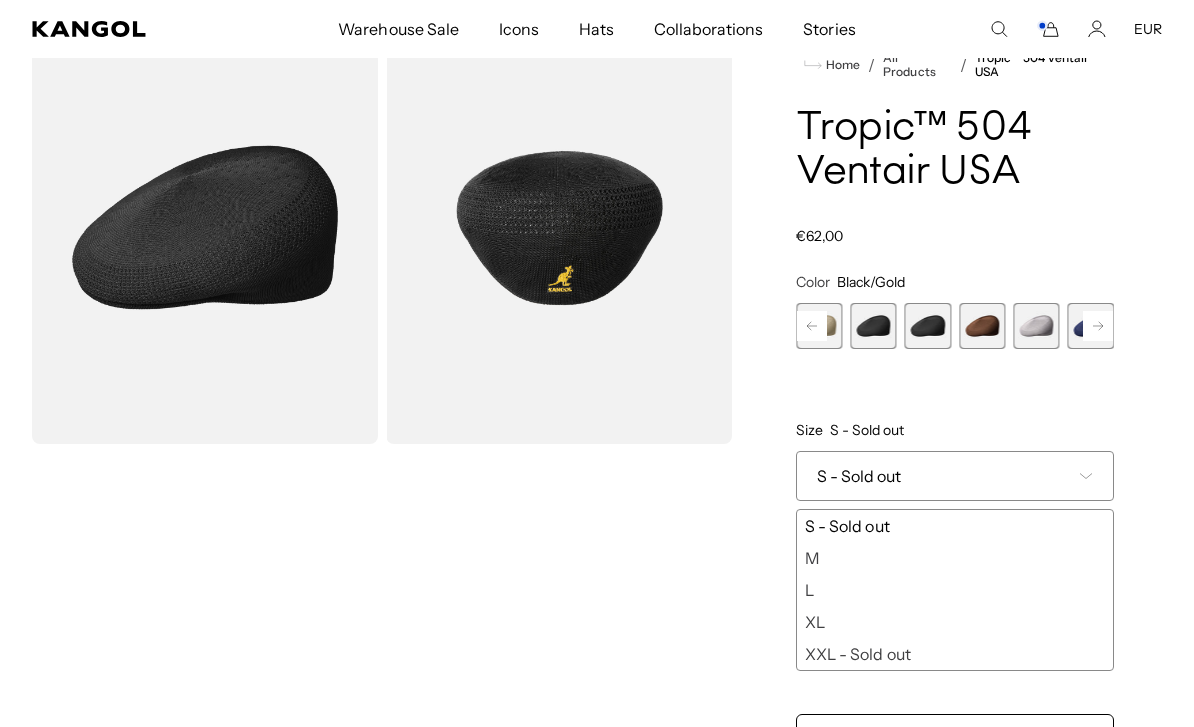 click on "M" at bounding box center (955, 558) 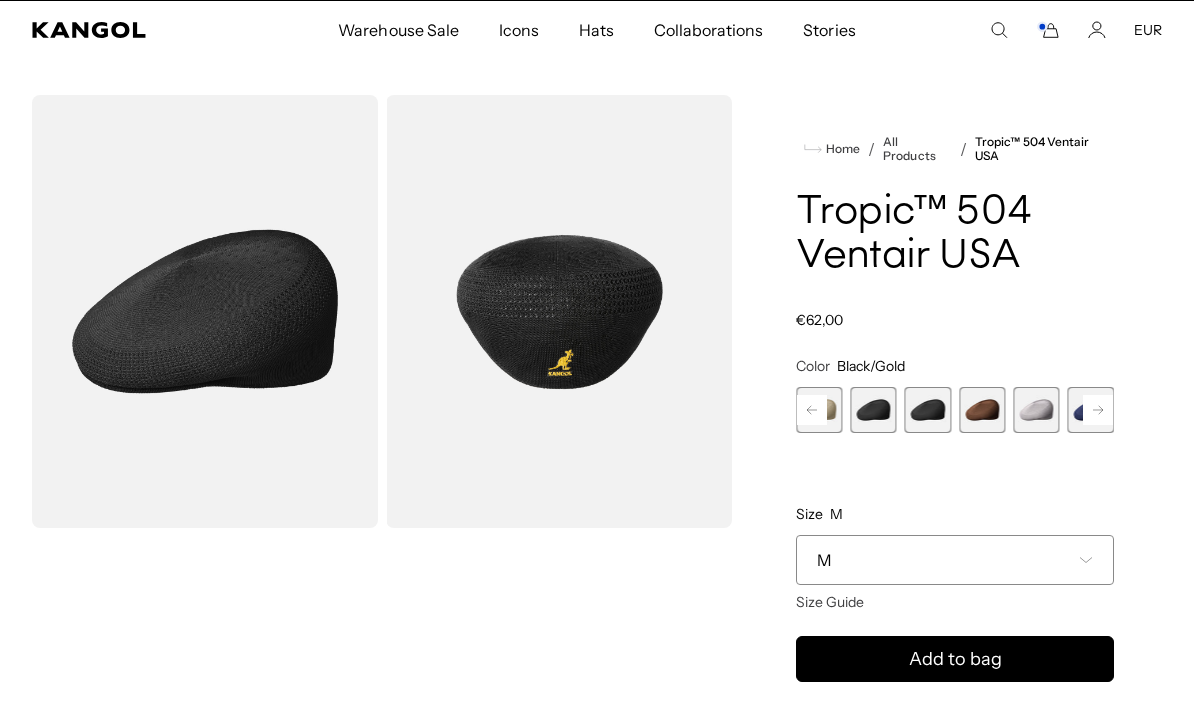 scroll, scrollTop: 26, scrollLeft: 0, axis: vertical 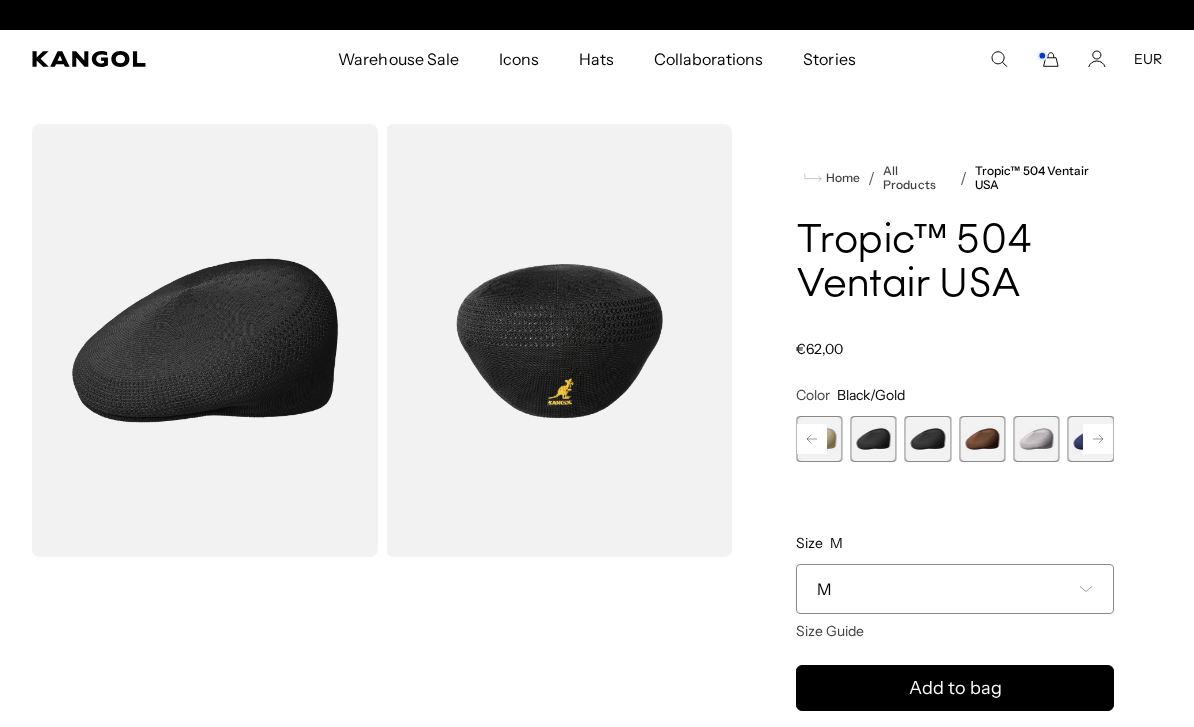 click at bounding box center (874, 439) 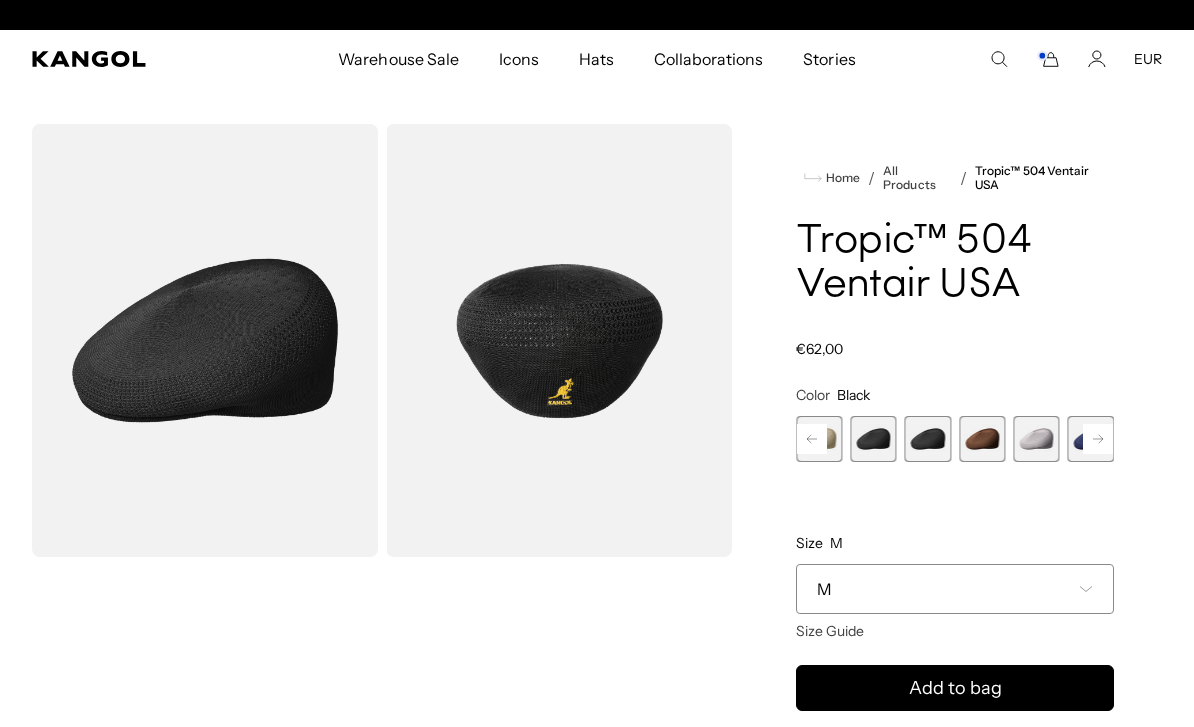 scroll, scrollTop: 0, scrollLeft: 0, axis: both 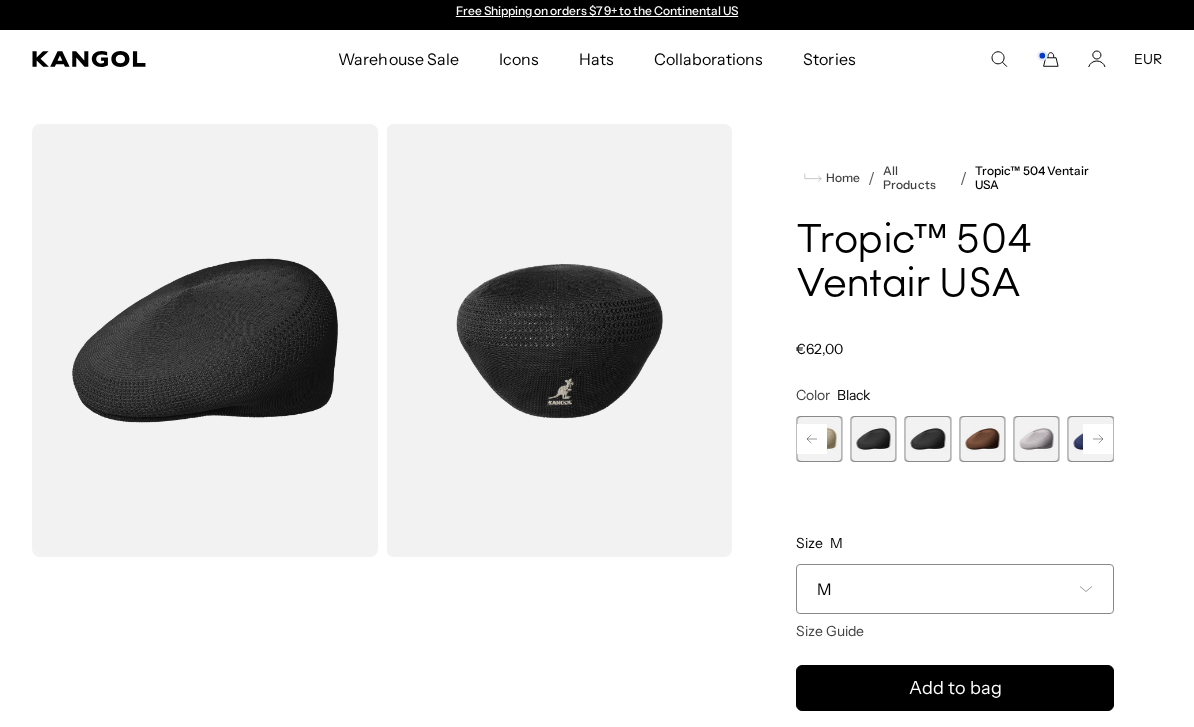 click at bounding box center (928, 439) 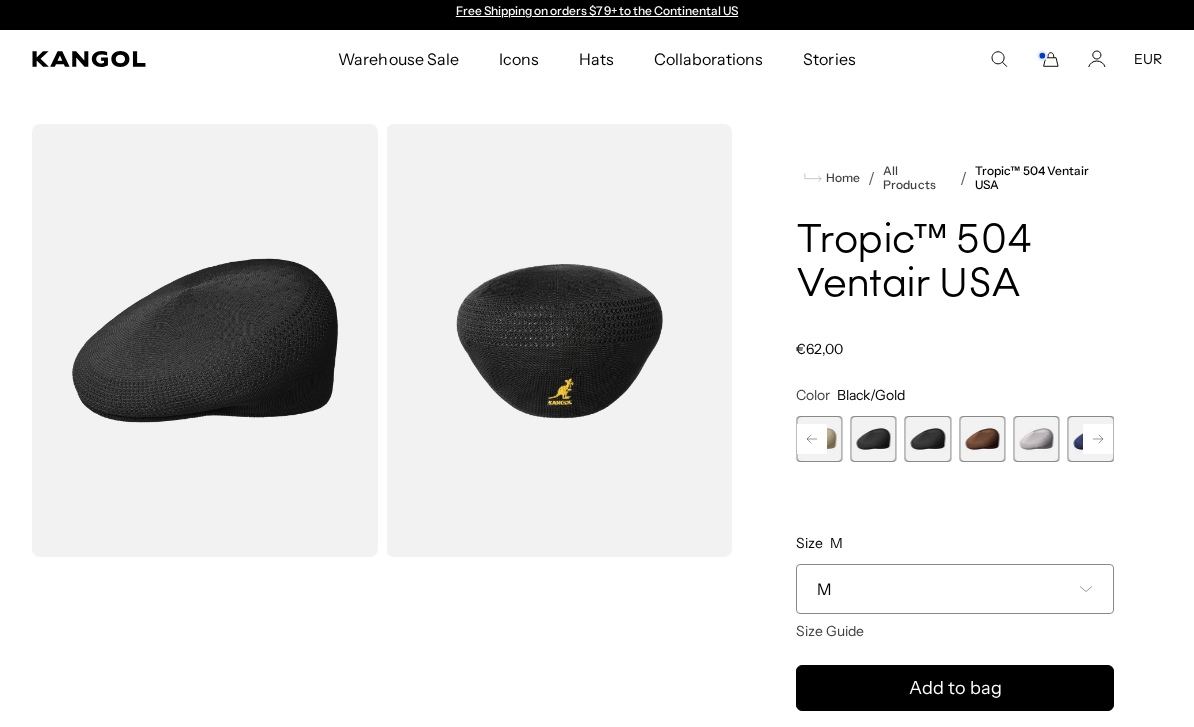 click at bounding box center [874, 439] 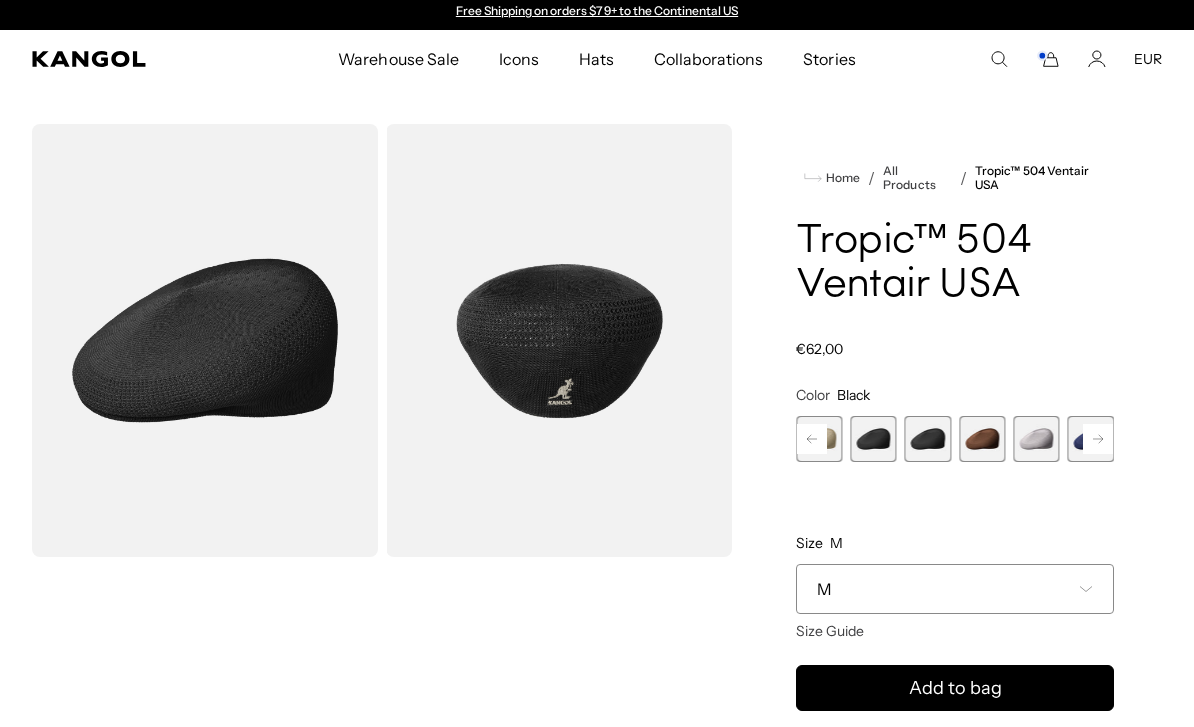 click at bounding box center (928, 439) 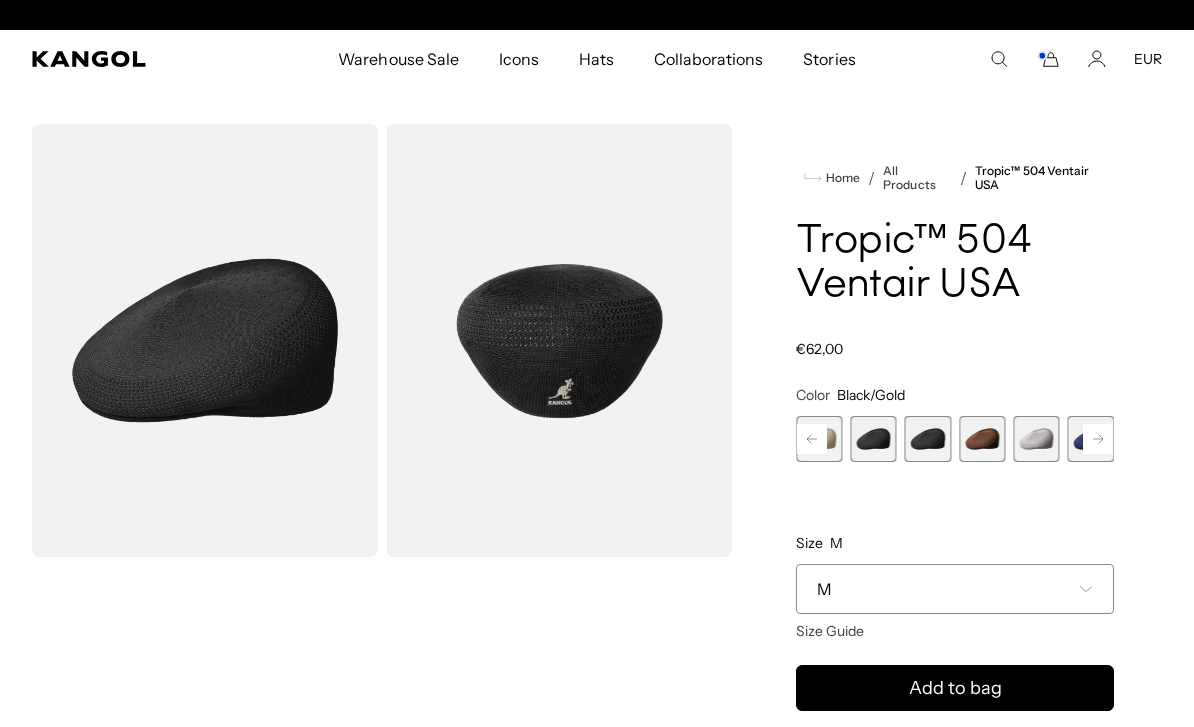 scroll, scrollTop: 0, scrollLeft: 412, axis: horizontal 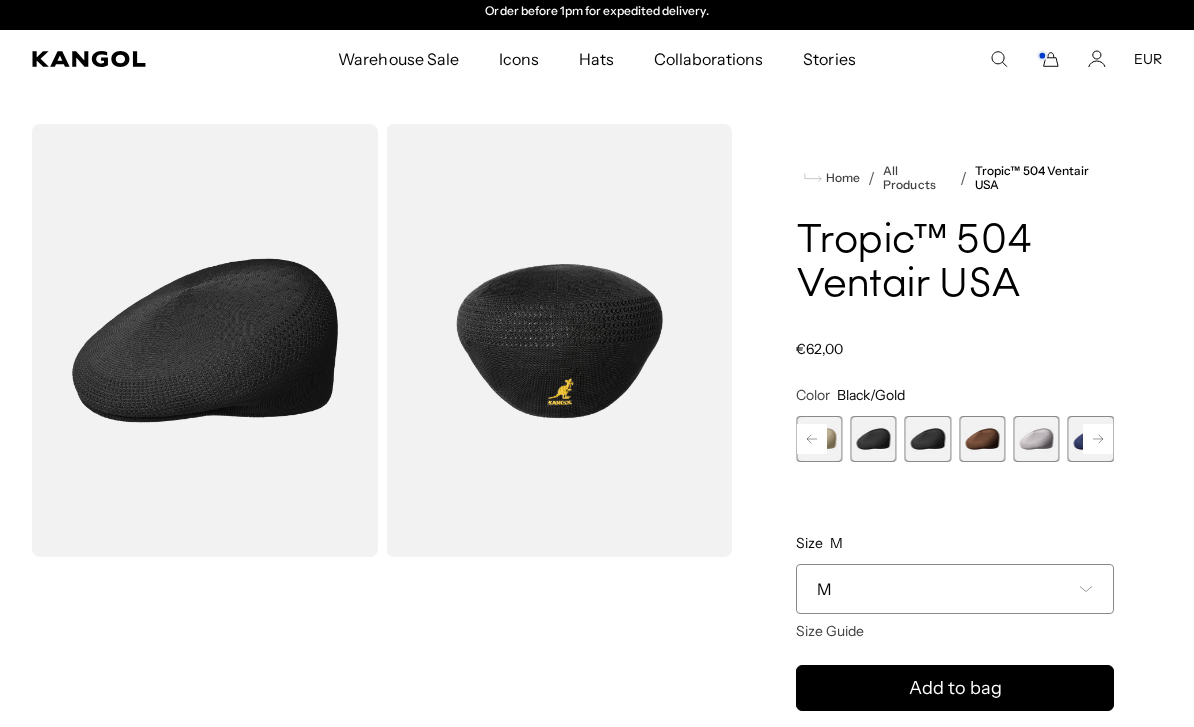 click at bounding box center [874, 439] 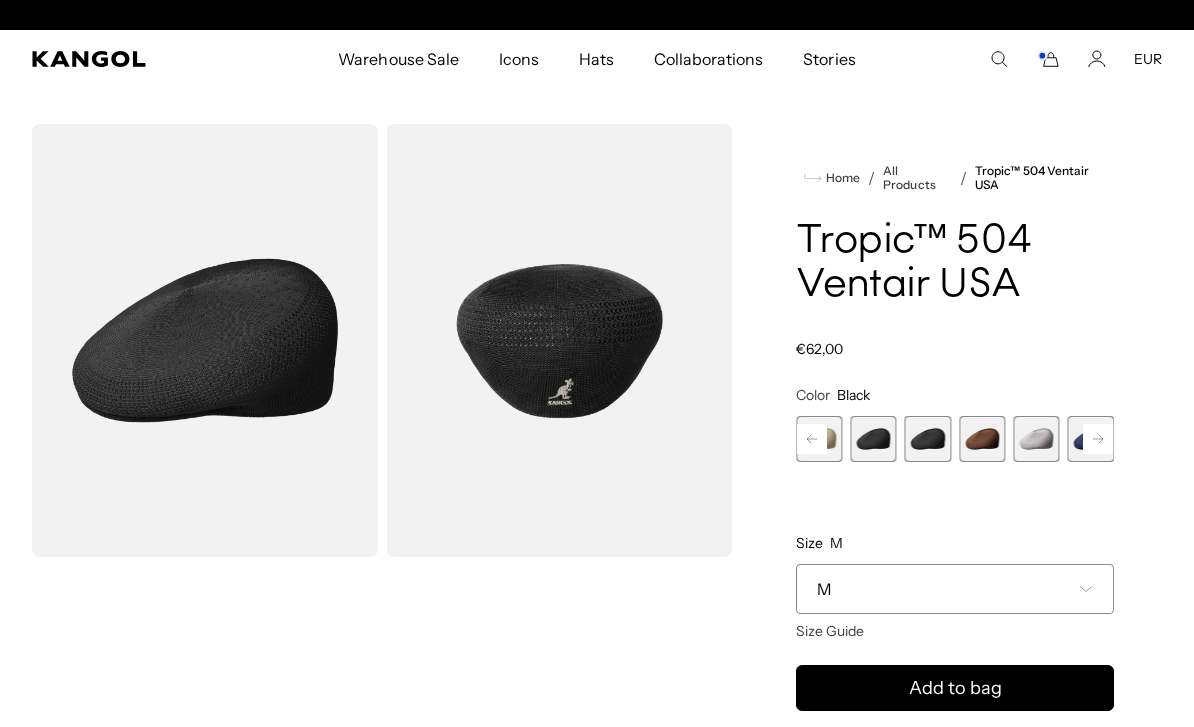 scroll, scrollTop: 0, scrollLeft: 0, axis: both 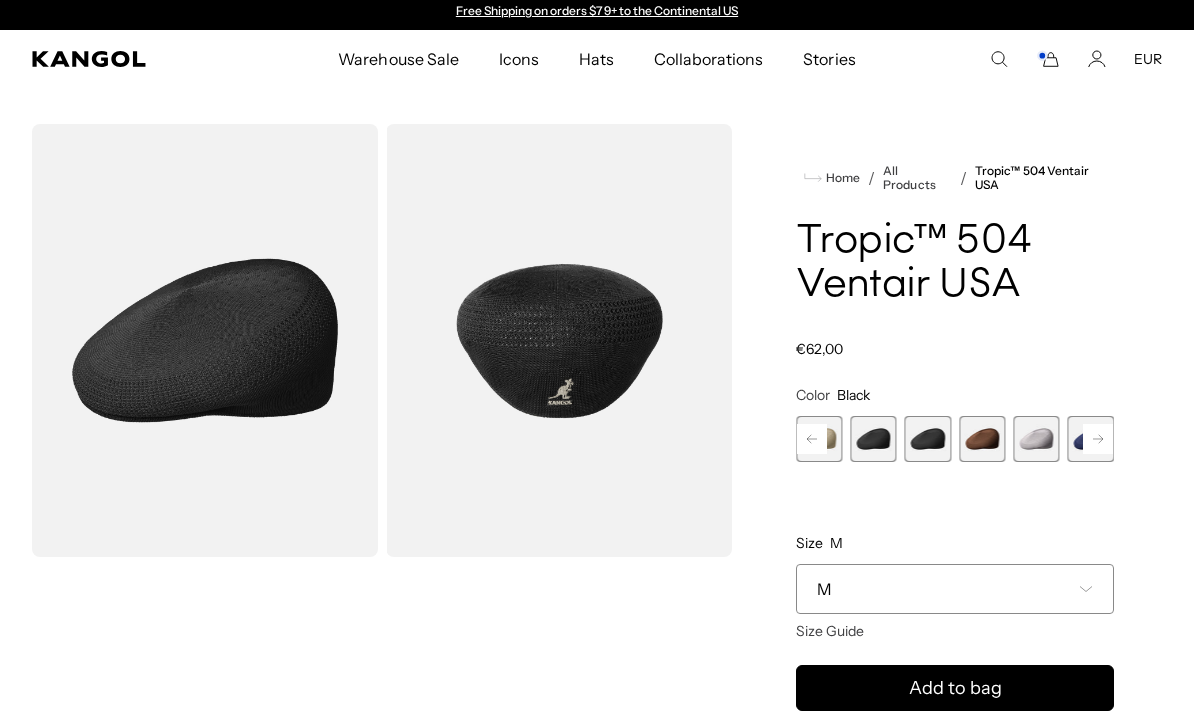 click at bounding box center [928, 439] 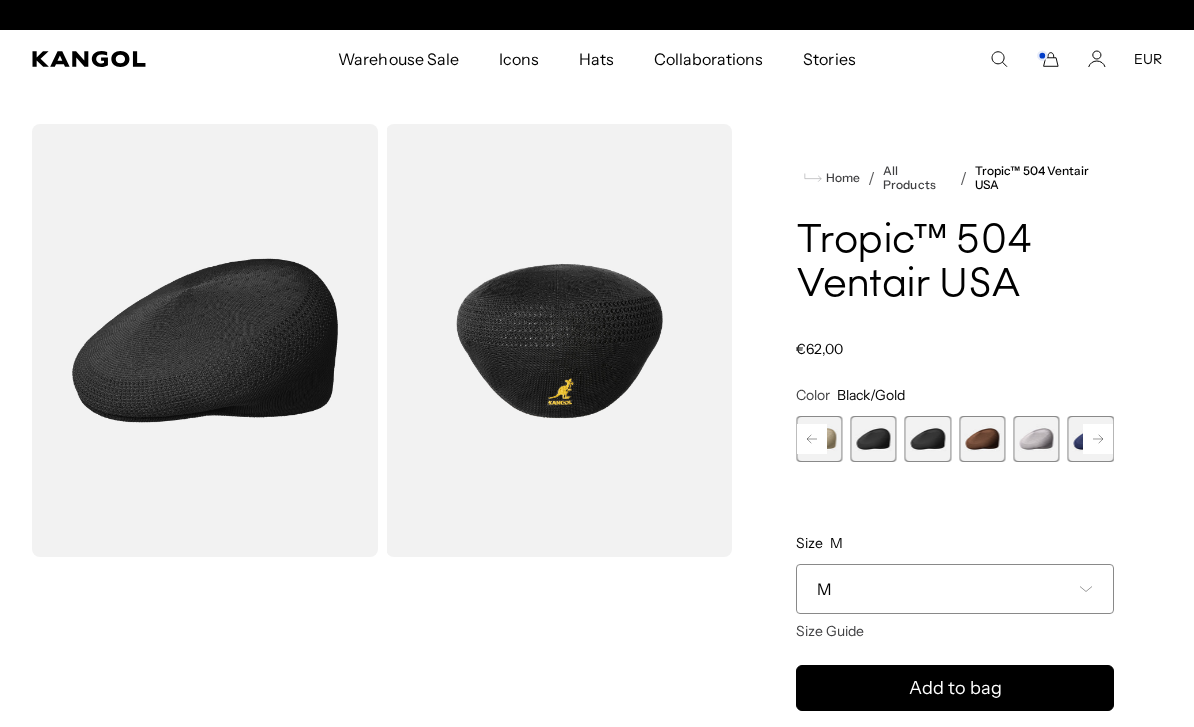 scroll, scrollTop: 0, scrollLeft: 412, axis: horizontal 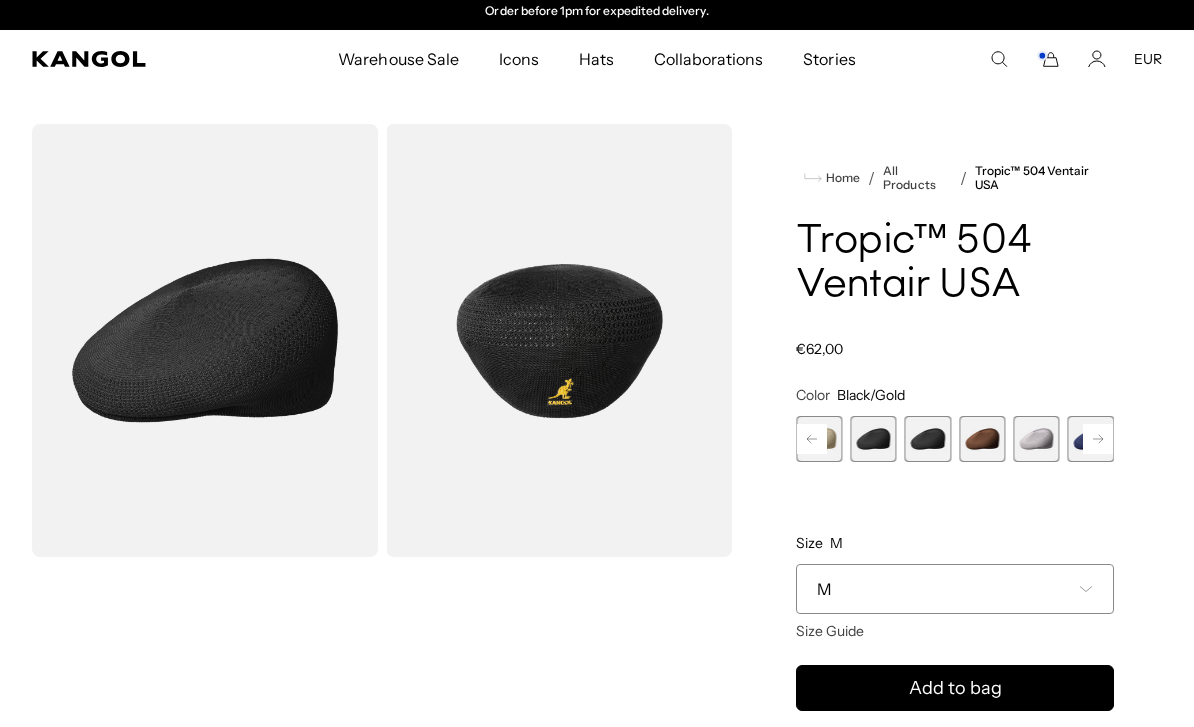 click at bounding box center [874, 439] 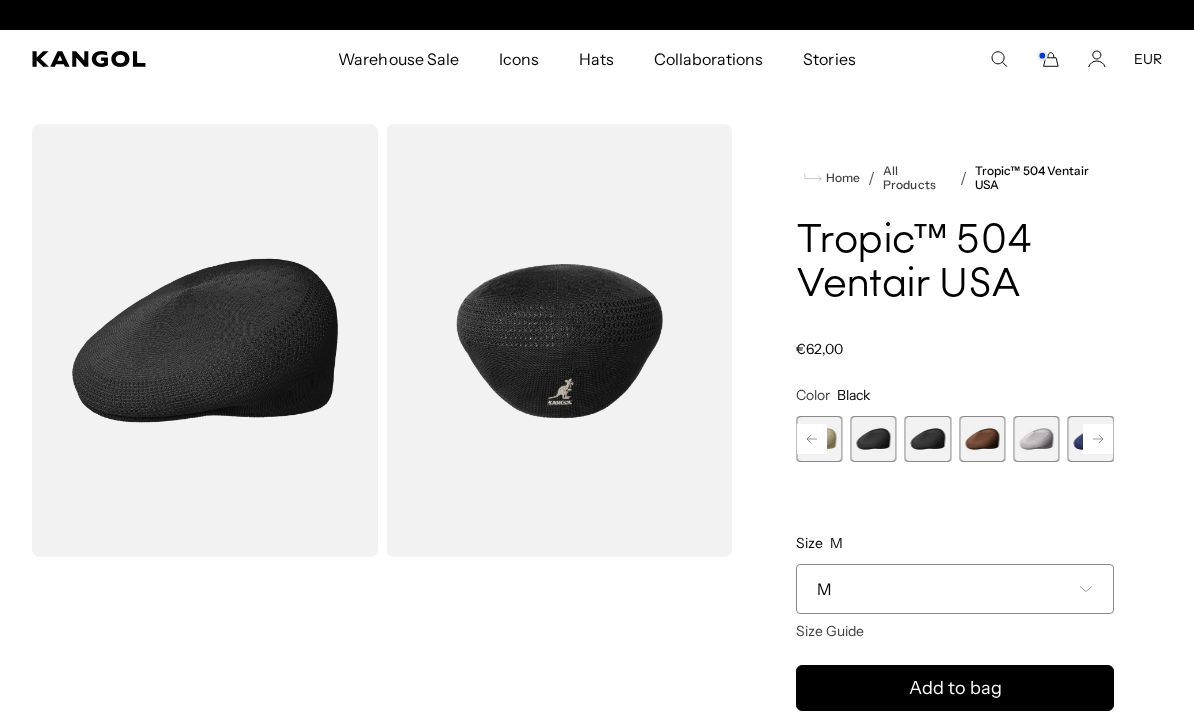 scroll, scrollTop: 0, scrollLeft: 412, axis: horizontal 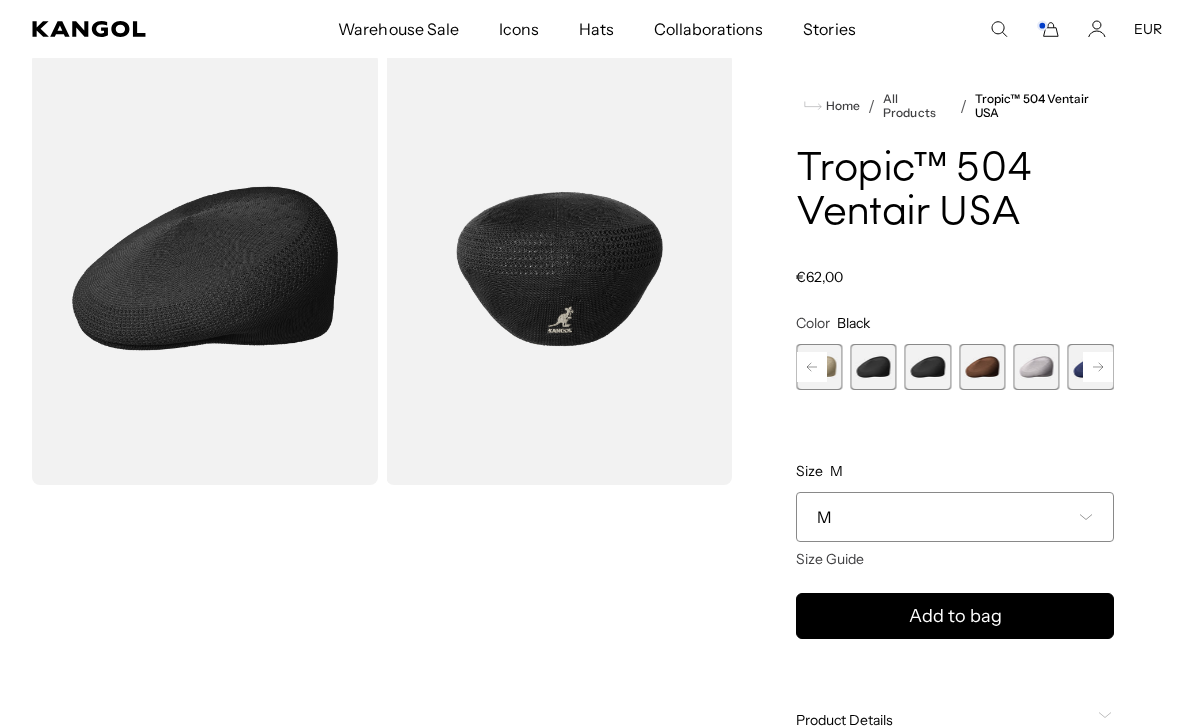 click on "M" at bounding box center [955, 517] 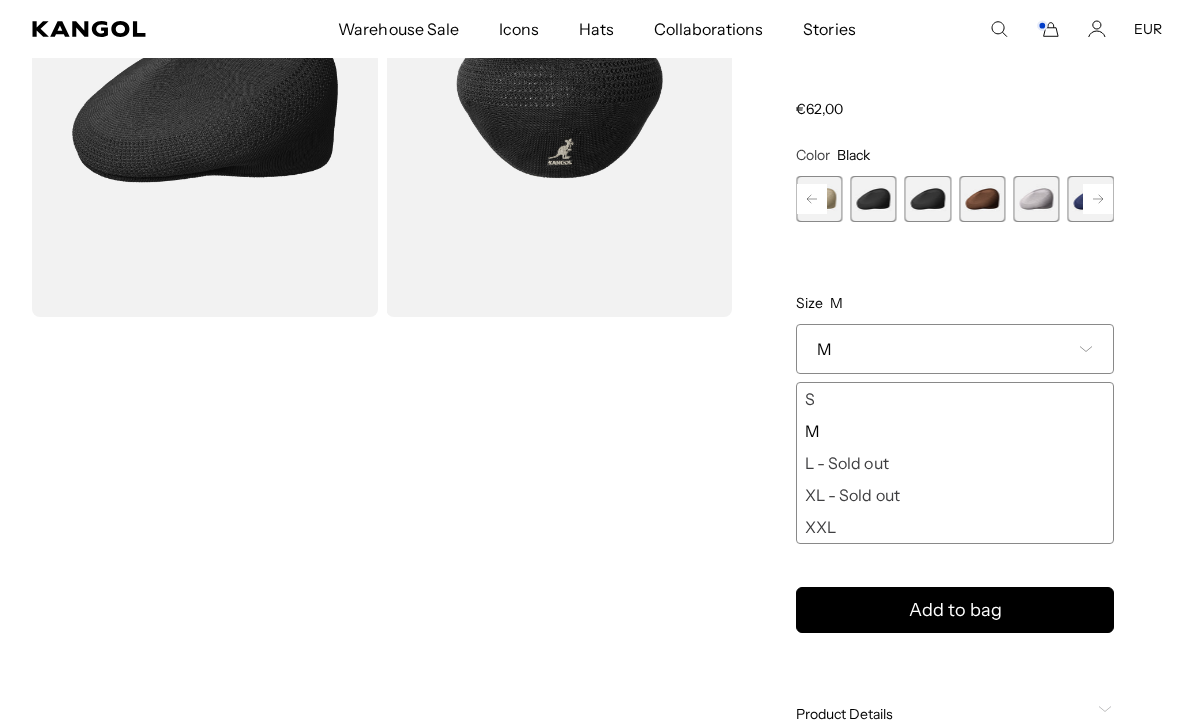 scroll, scrollTop: 246, scrollLeft: 0, axis: vertical 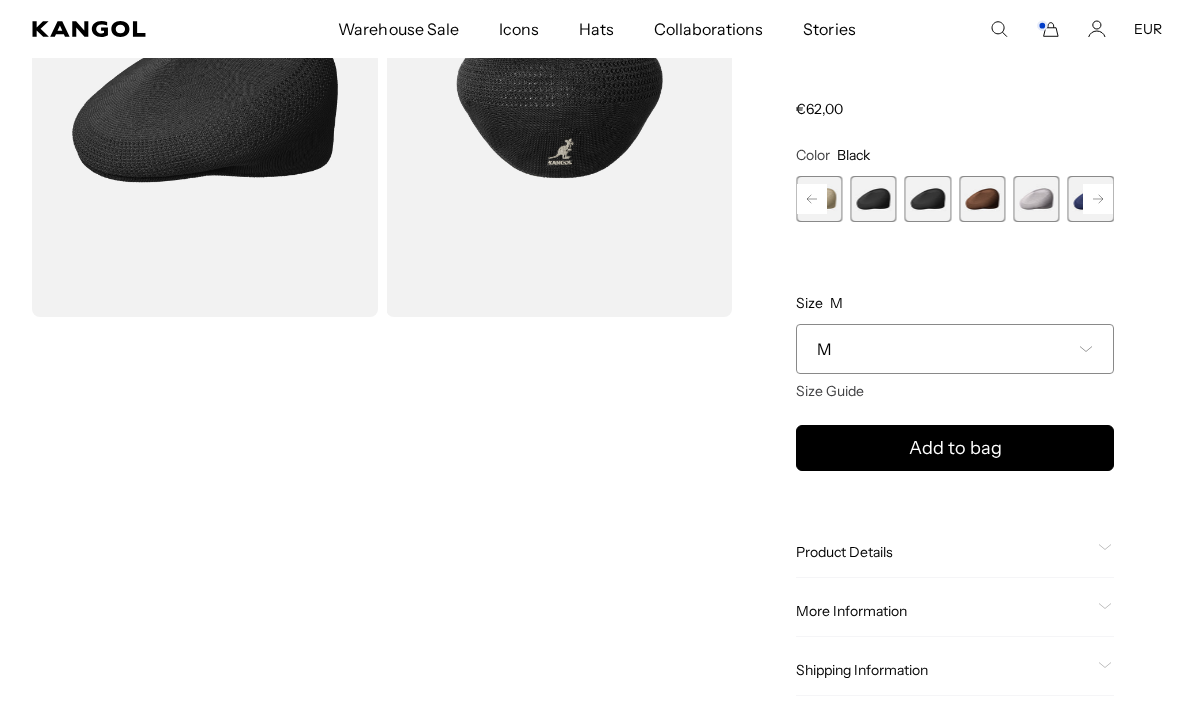 click on "Size Guide" at bounding box center [830, 391] 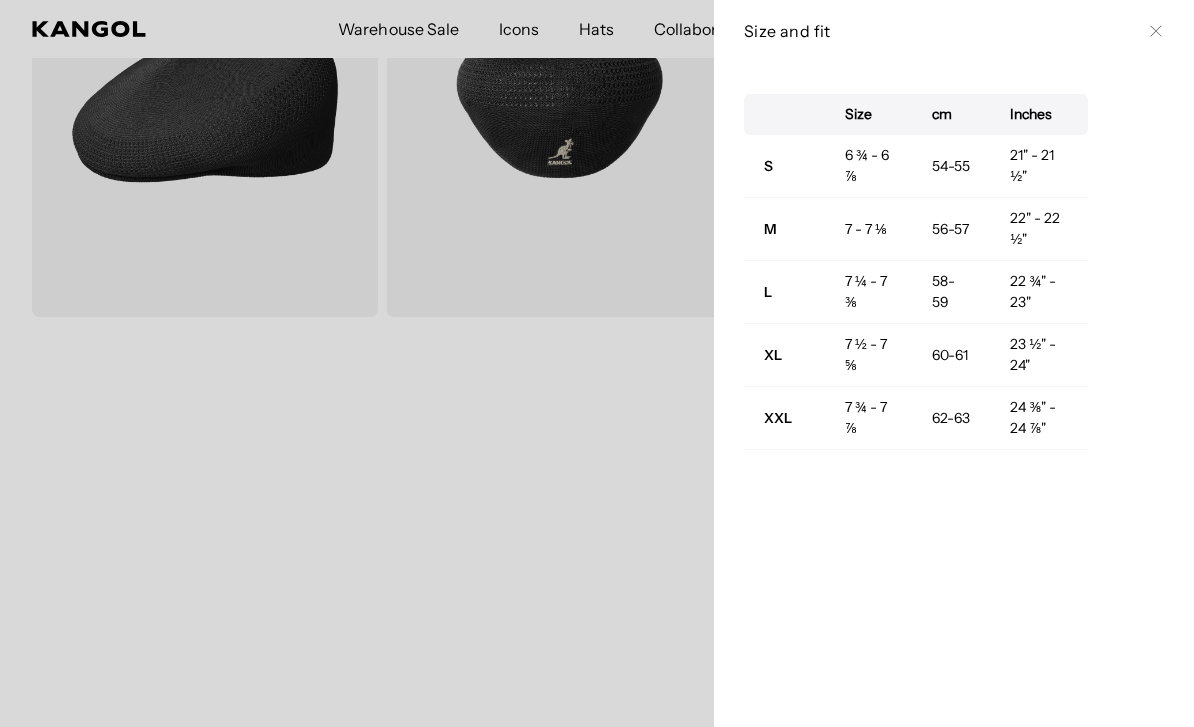 scroll, scrollTop: 0, scrollLeft: 0, axis: both 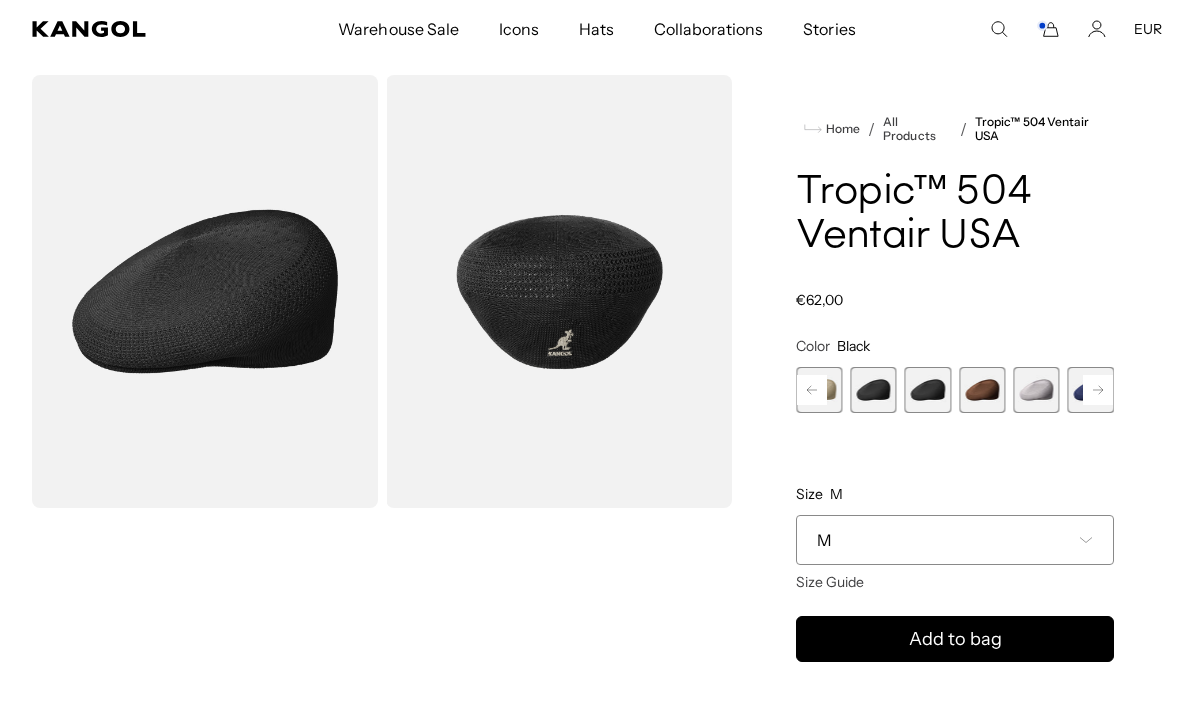 click at bounding box center [205, 291] 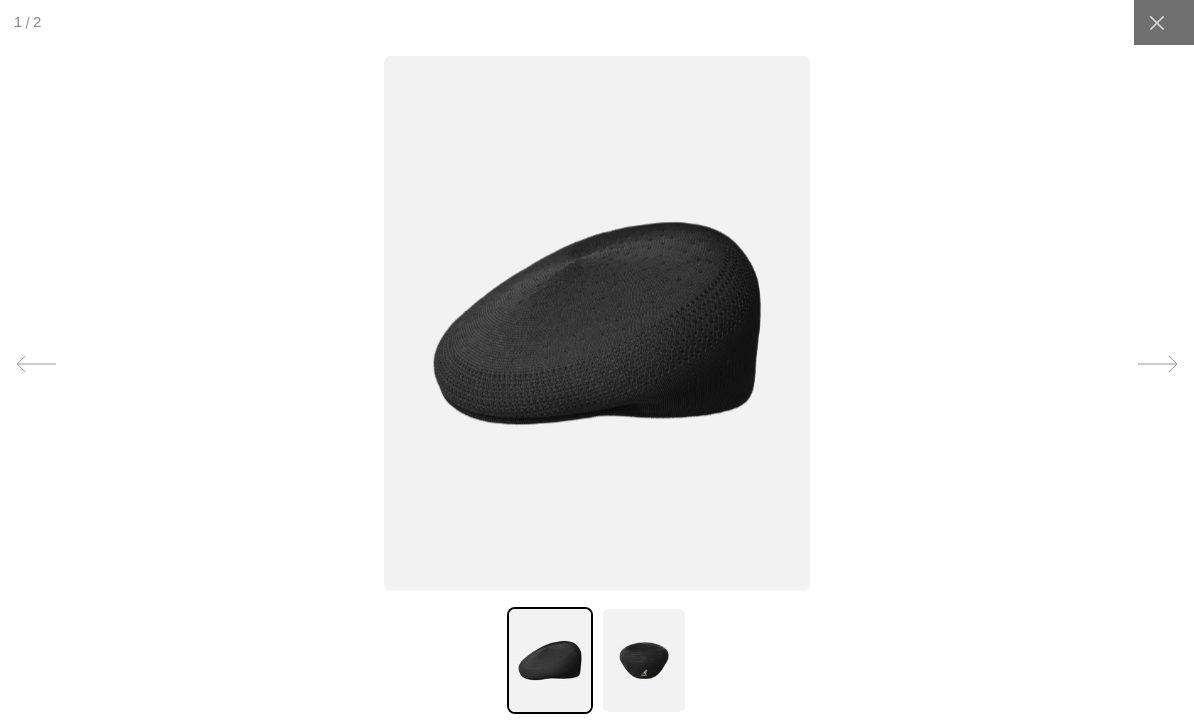 scroll, scrollTop: 0, scrollLeft: 0, axis: both 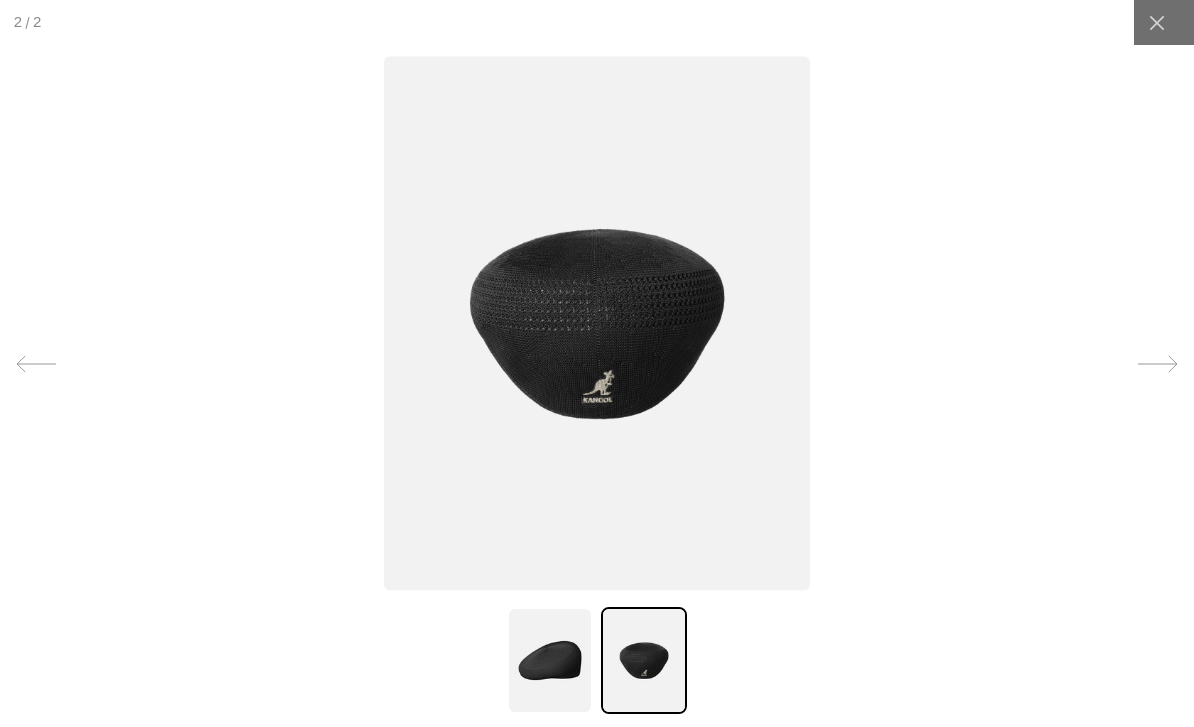 click 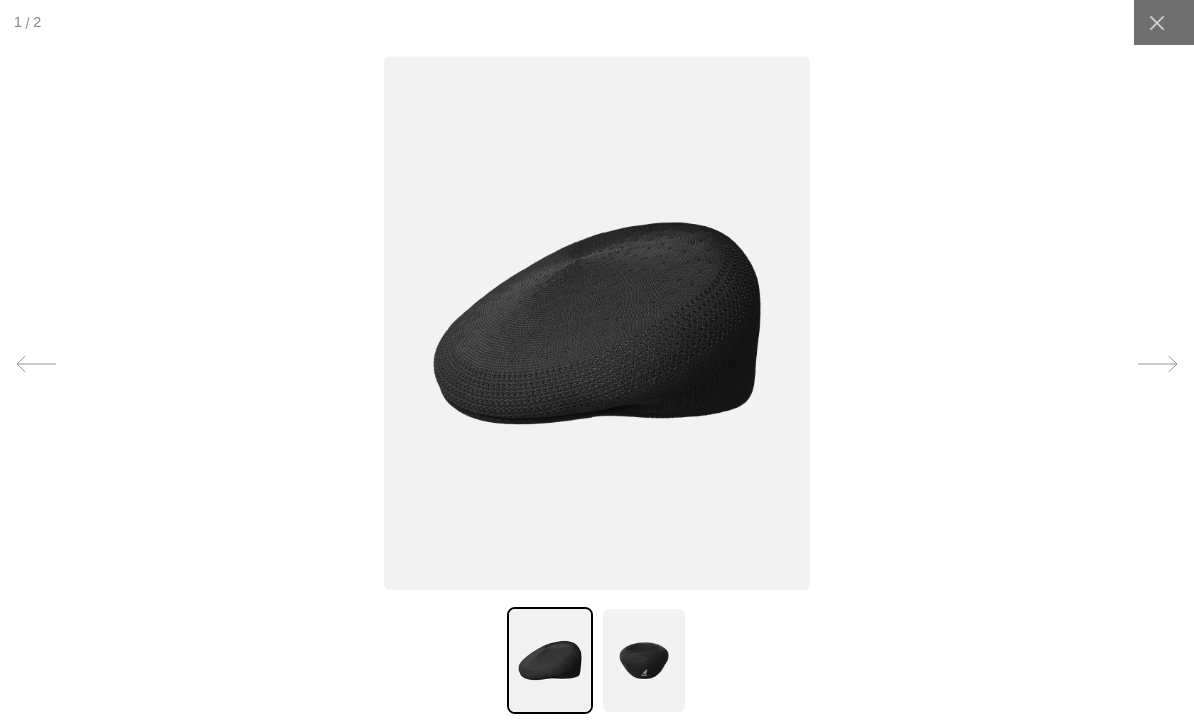 click 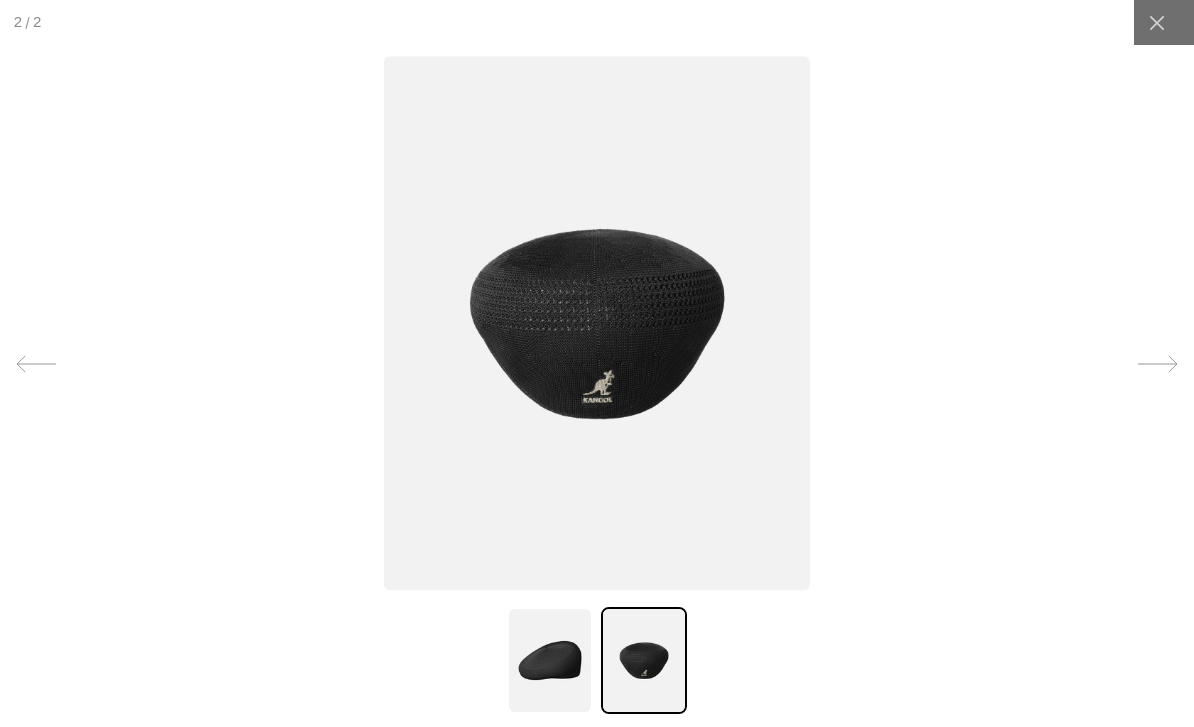 click 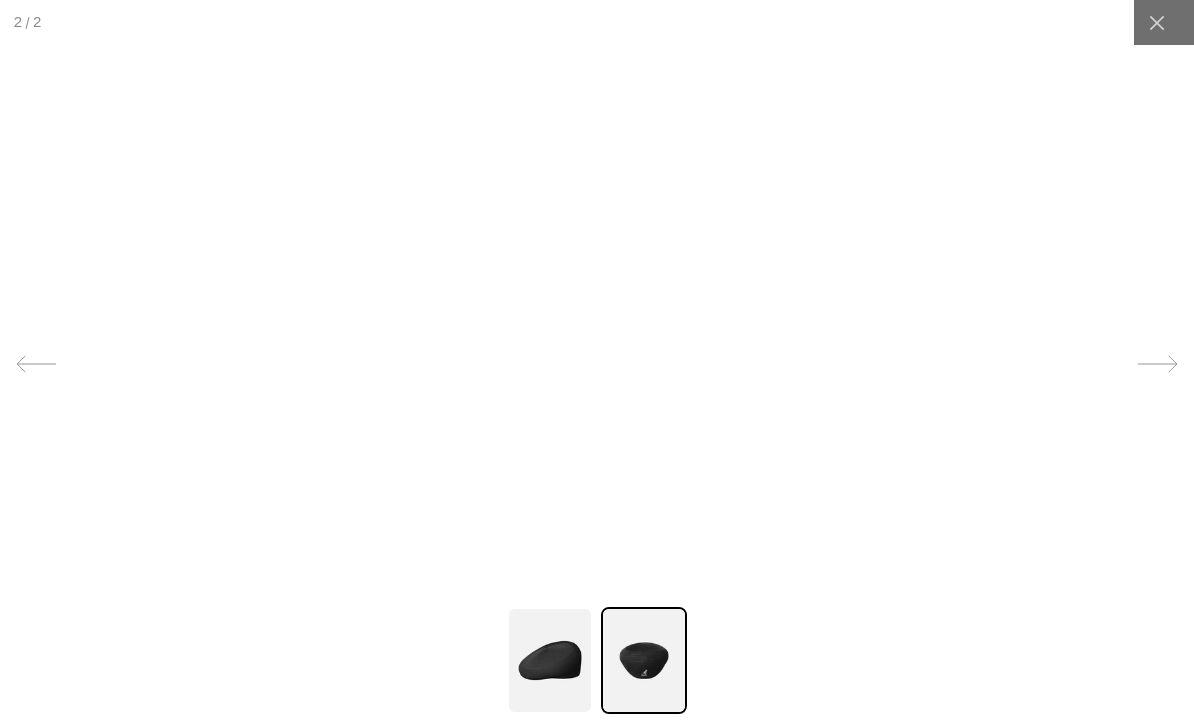 scroll, scrollTop: 0, scrollLeft: 412, axis: horizontal 